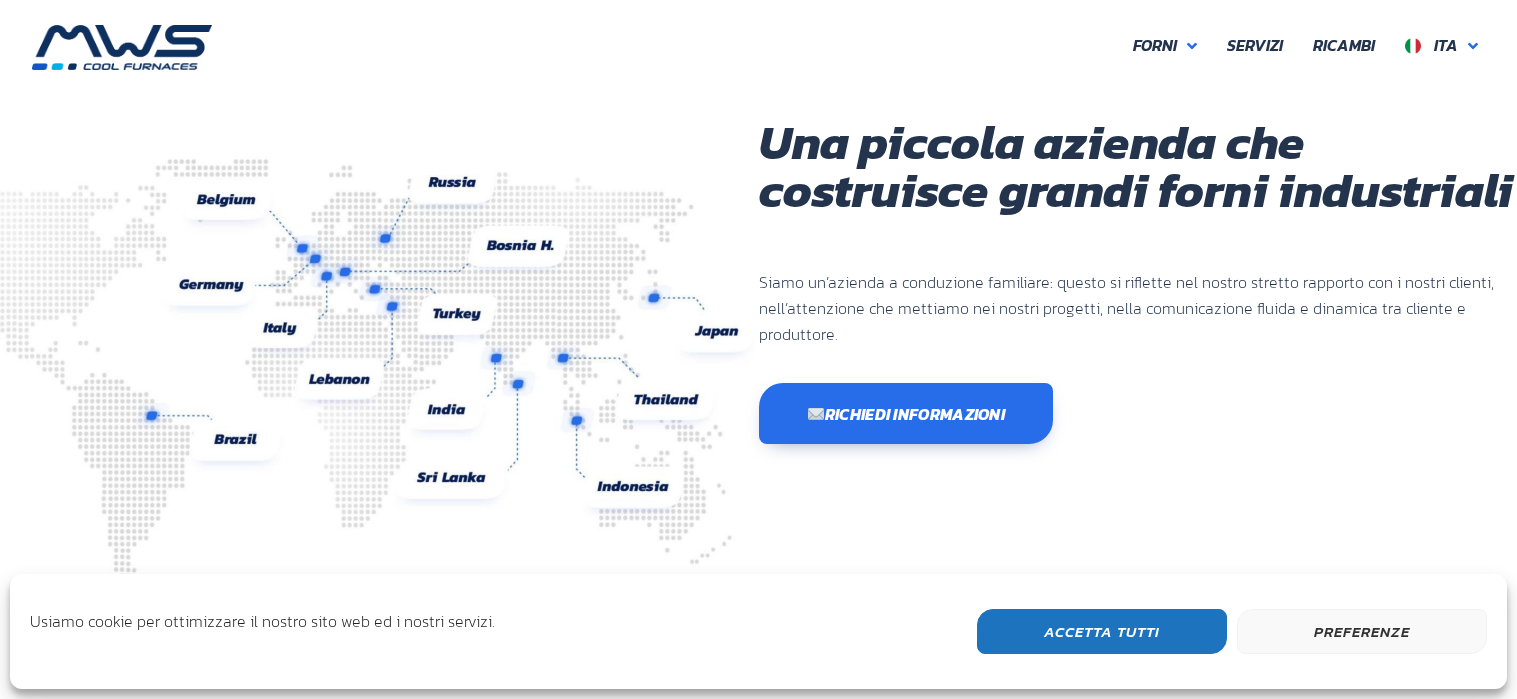 scroll, scrollTop: 0, scrollLeft: 0, axis: both 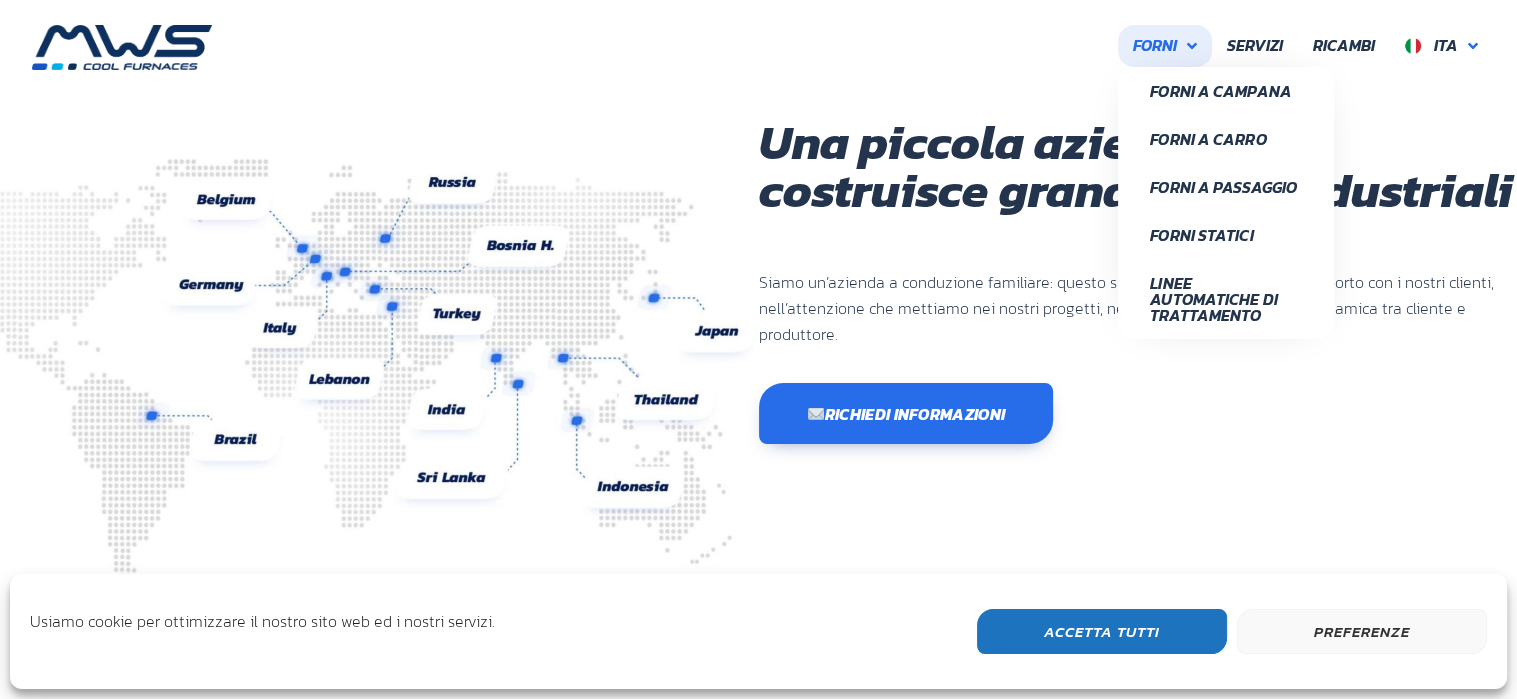 click on "Forni" at bounding box center (1155, 46) 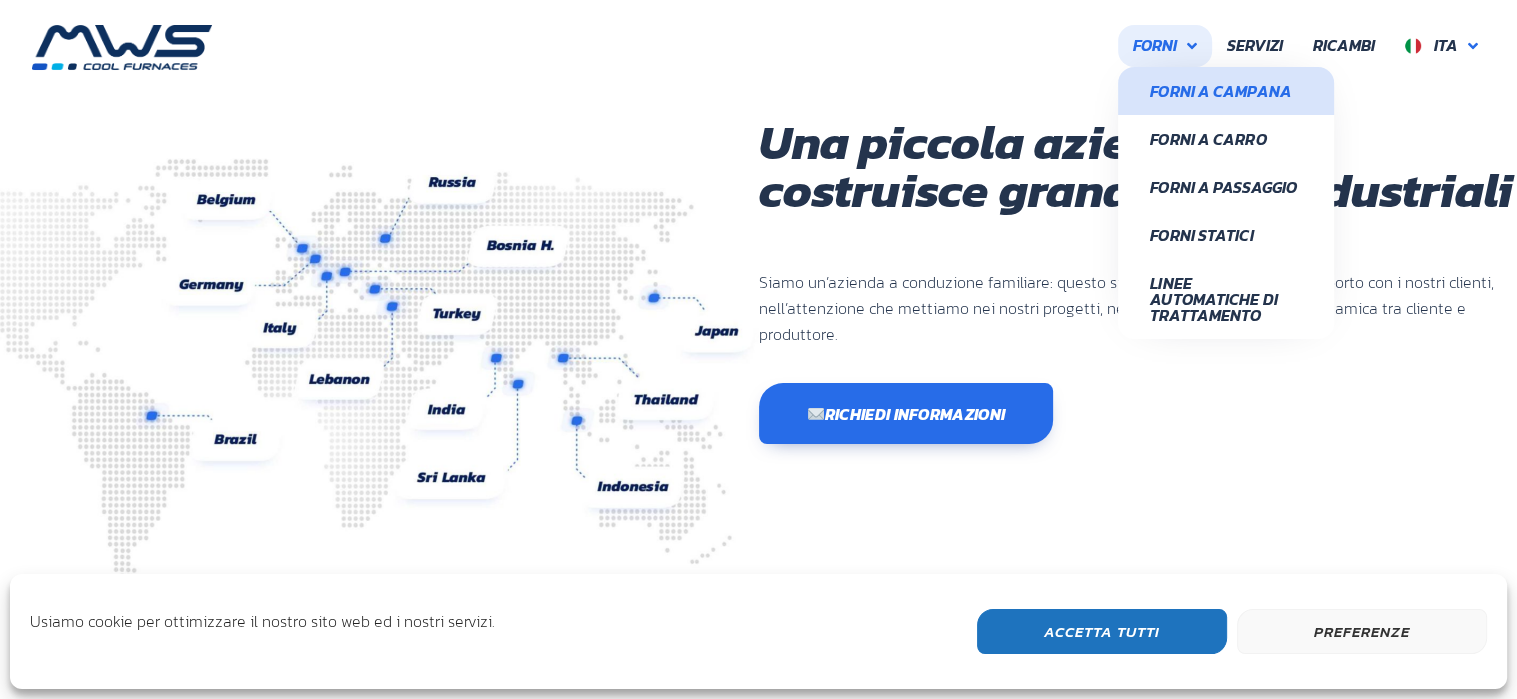 click on "Forni a Campana" at bounding box center (1226, 91) 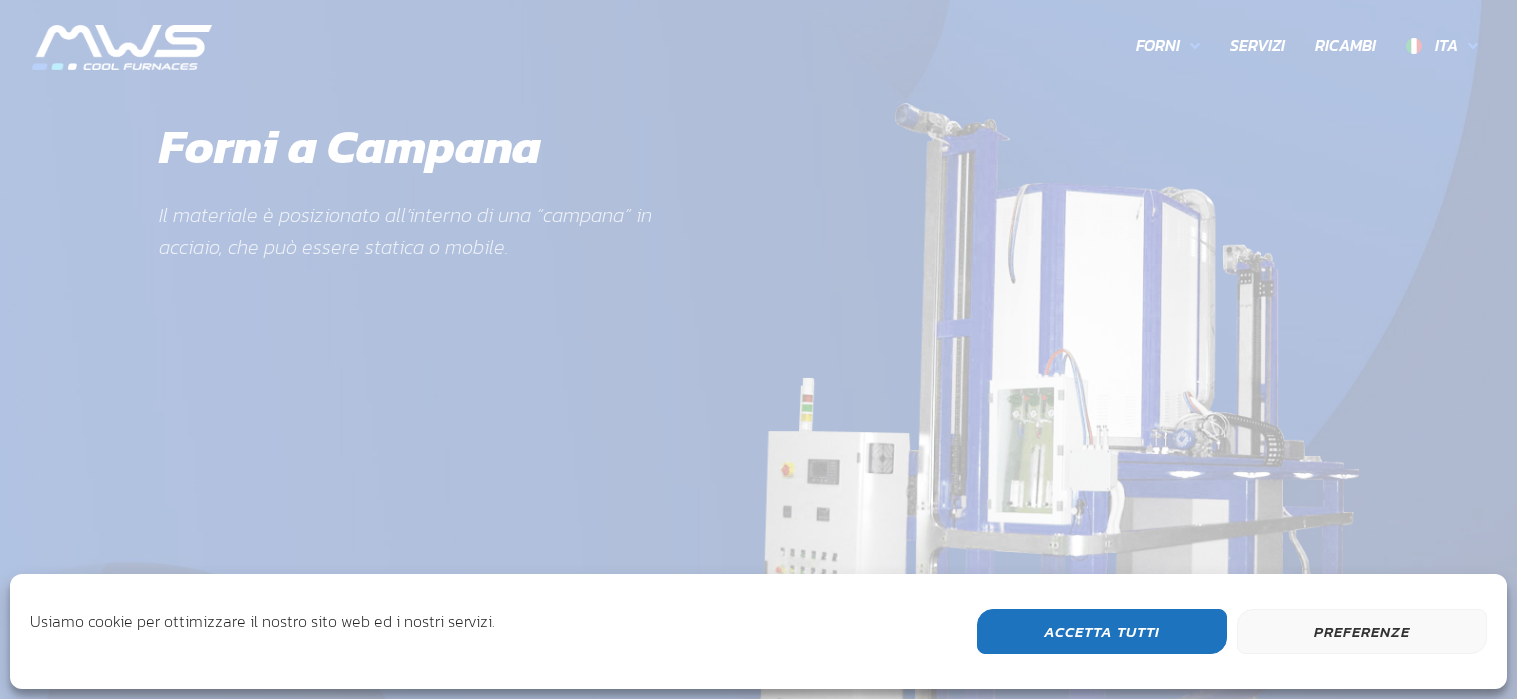 scroll, scrollTop: 0, scrollLeft: 0, axis: both 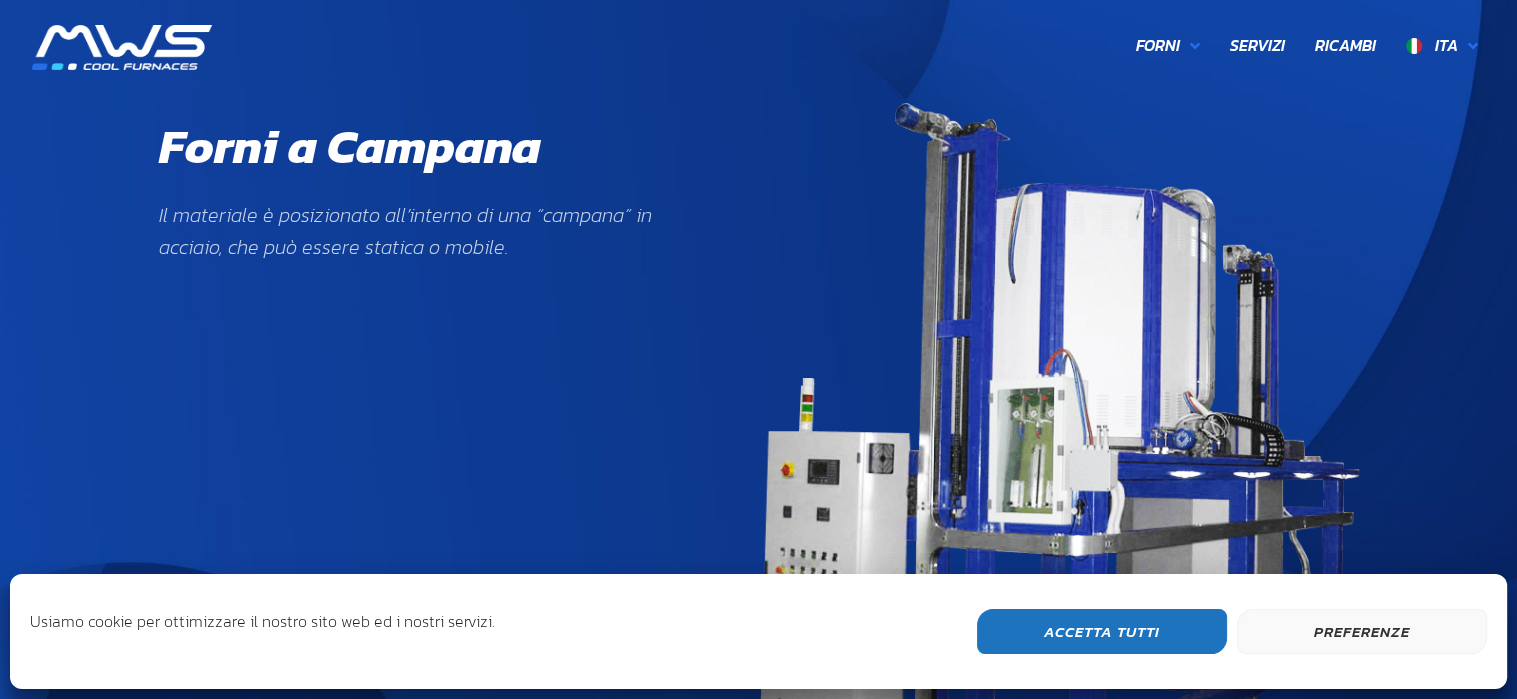 click on "Accetta Tutti" at bounding box center (1102, 631) 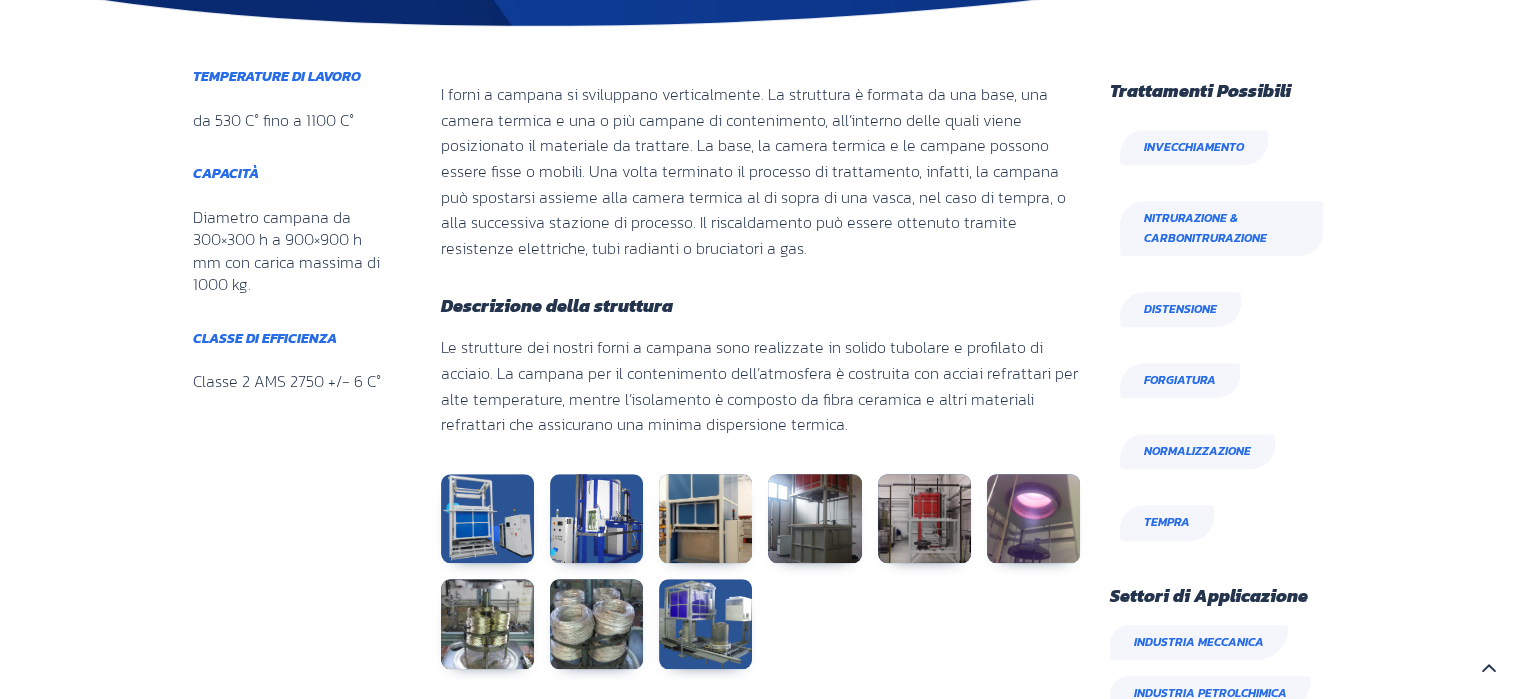 scroll, scrollTop: 1000, scrollLeft: 0, axis: vertical 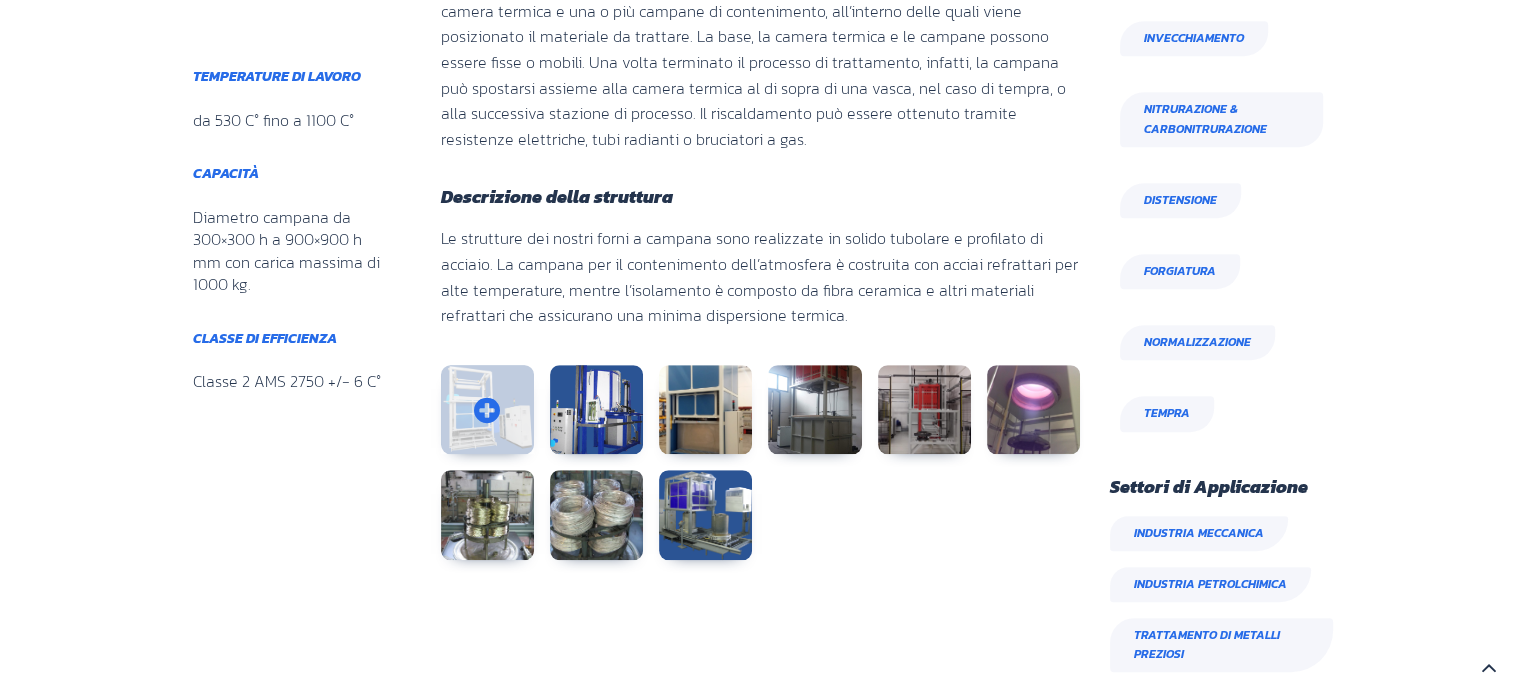 click at bounding box center [487, 410] 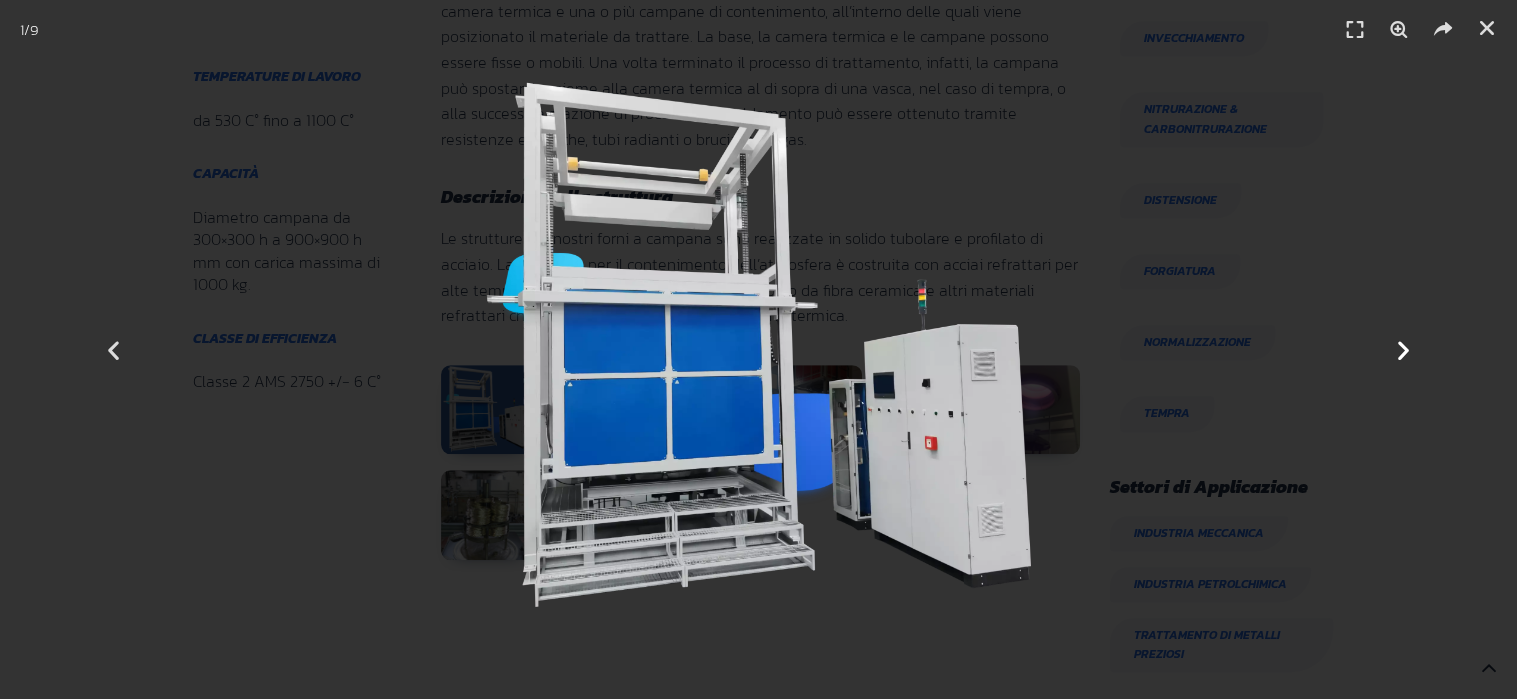 click at bounding box center (1403, 349) 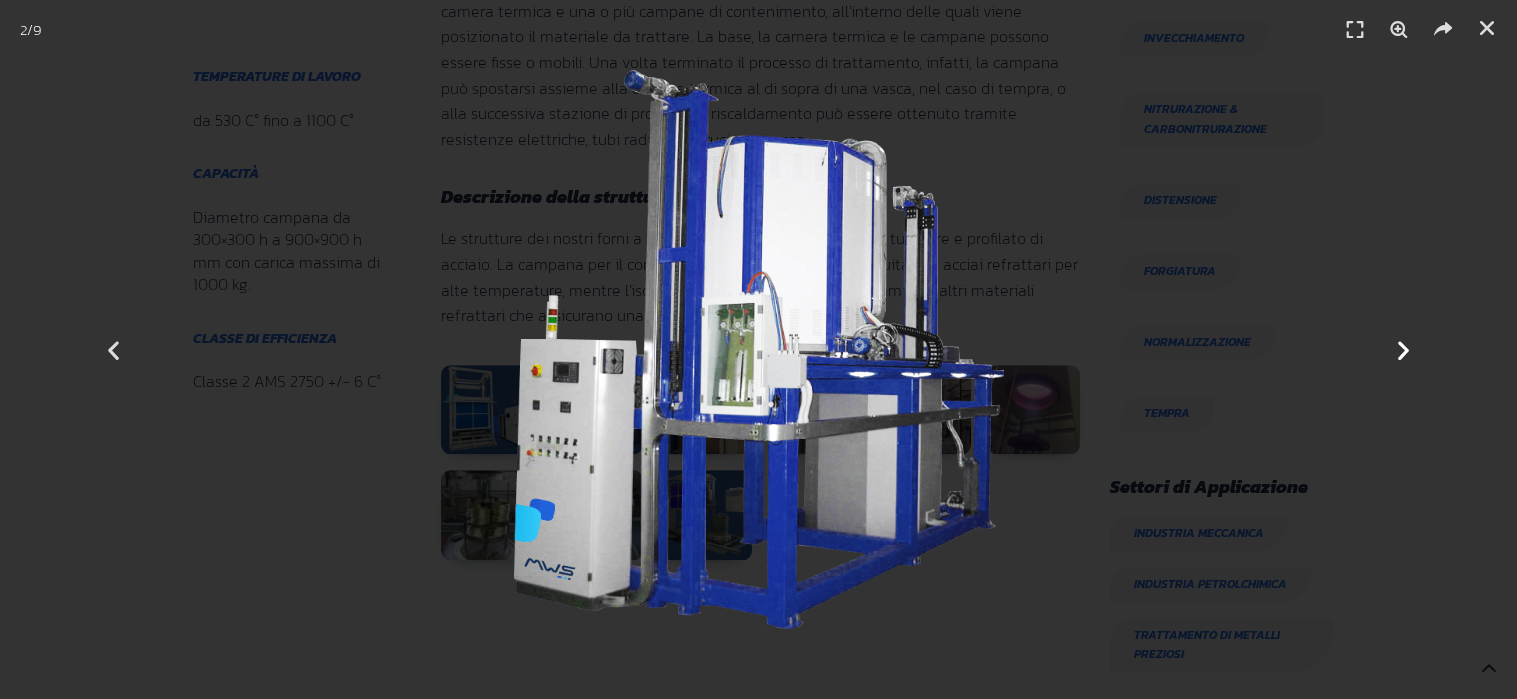 click at bounding box center (1403, 349) 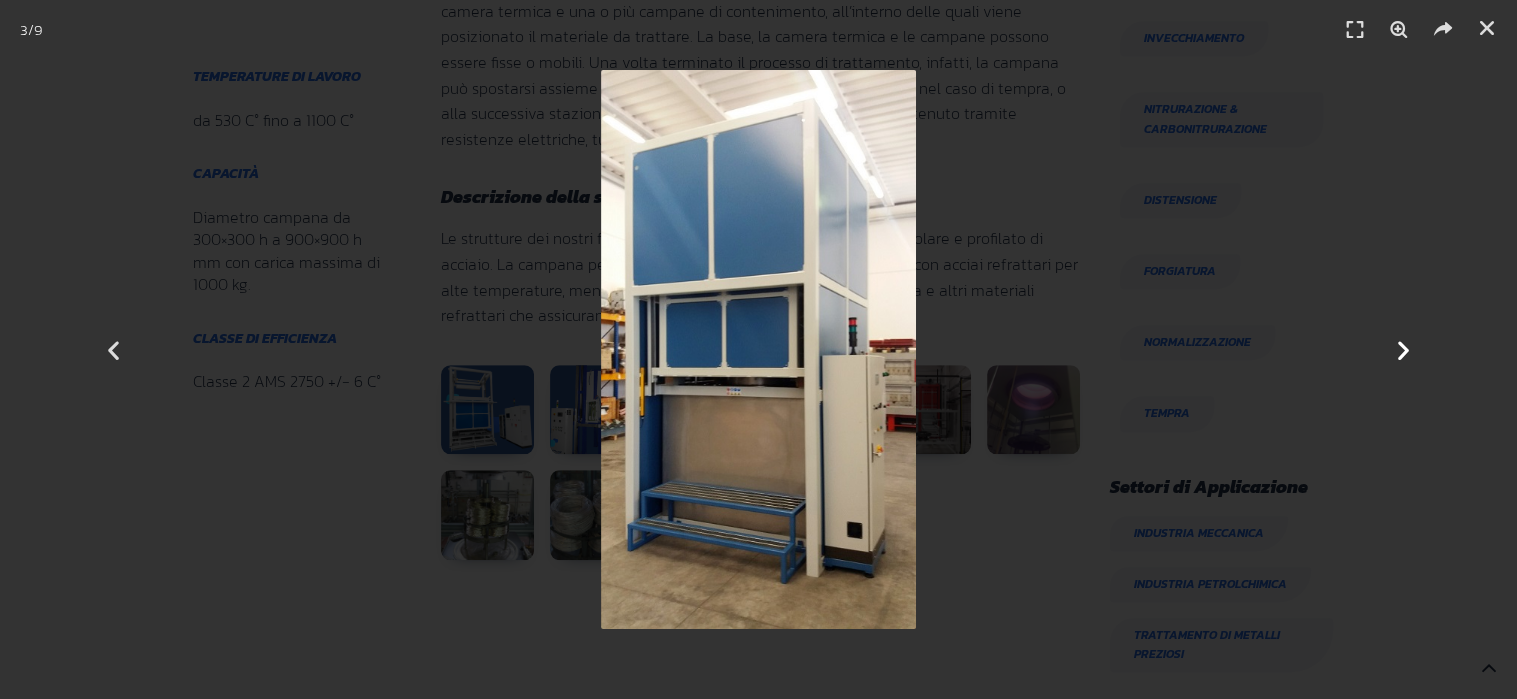 click at bounding box center [1403, 349] 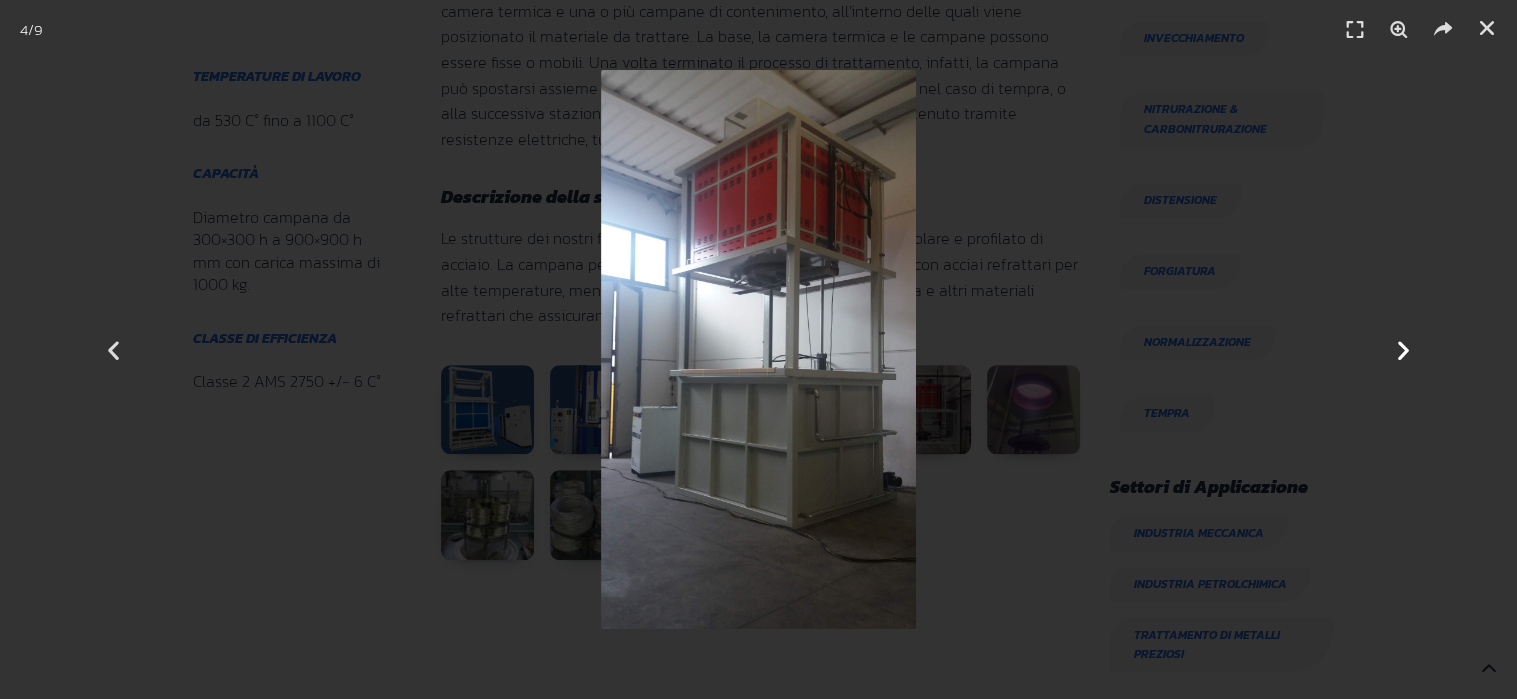 click at bounding box center [1403, 349] 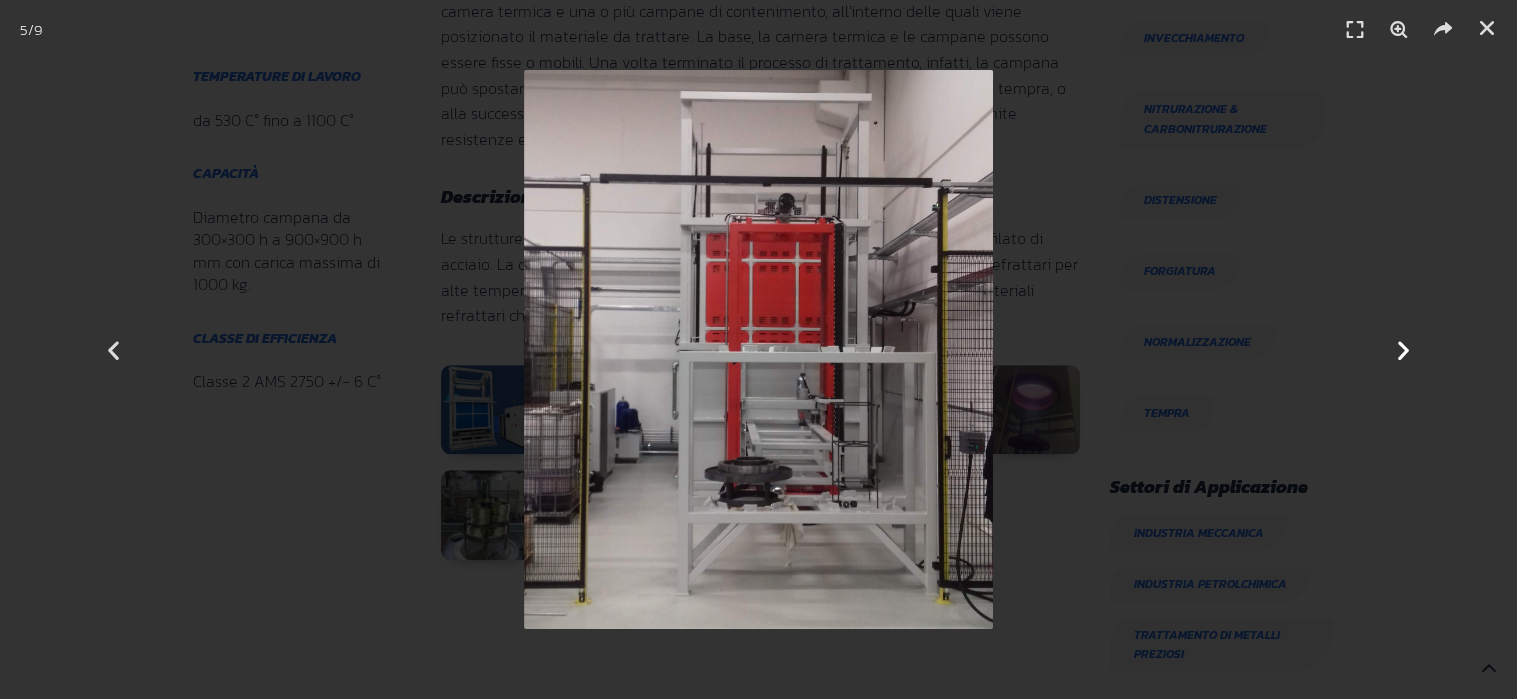 click at bounding box center (1403, 349) 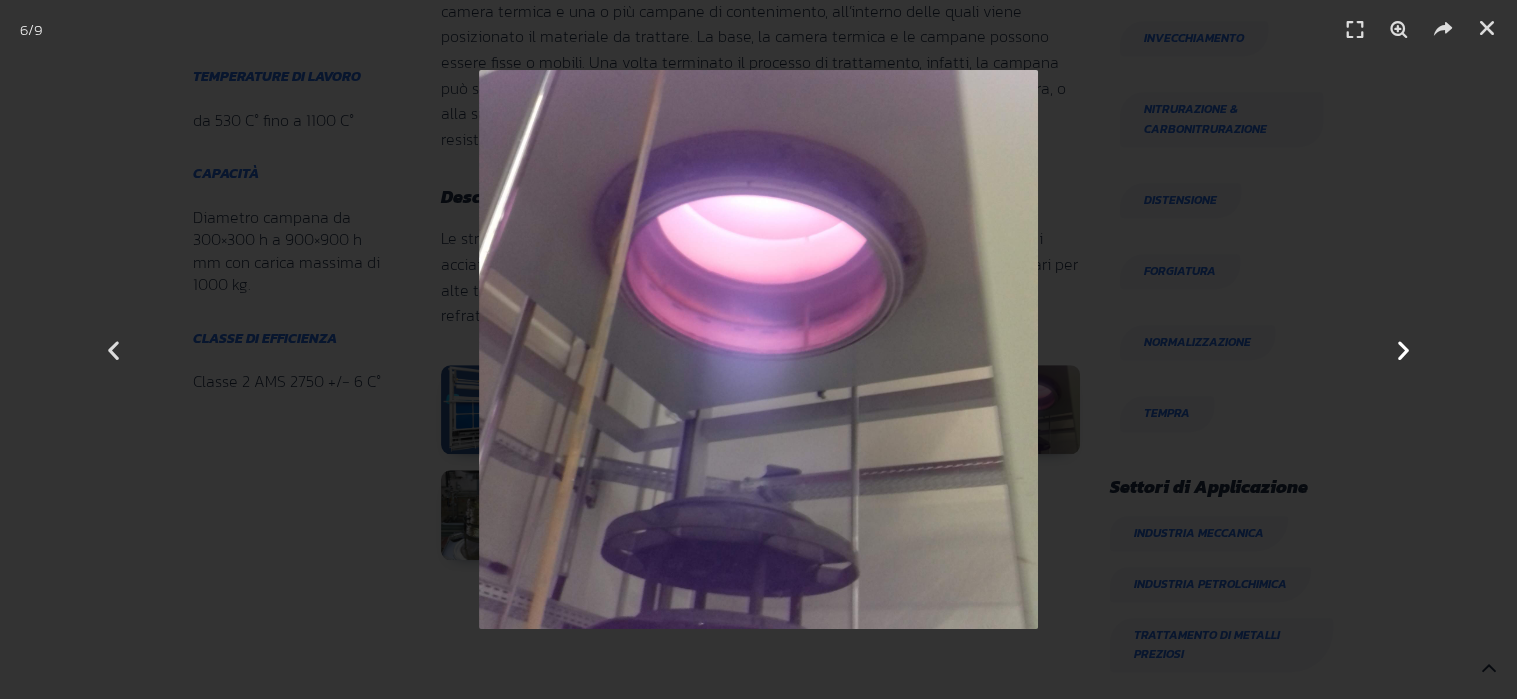 click at bounding box center [1403, 349] 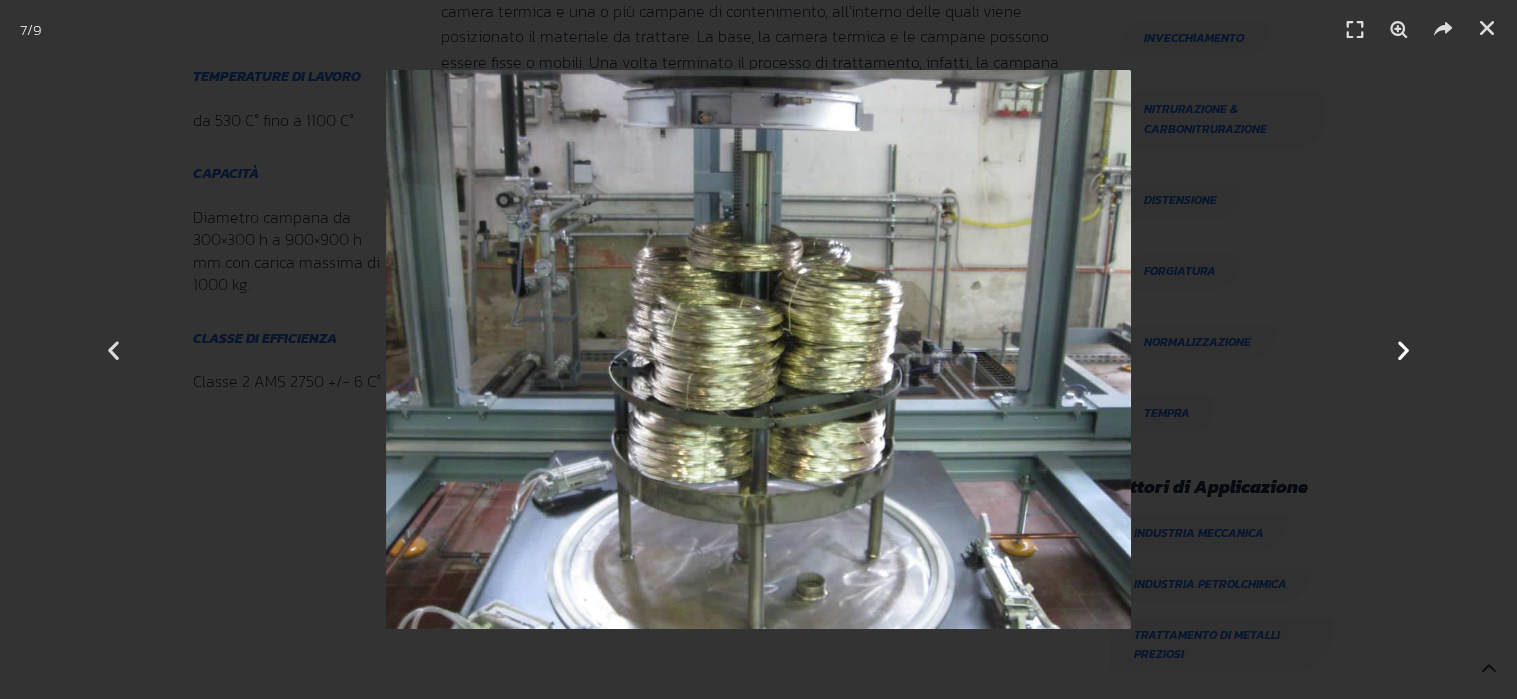 click at bounding box center (1403, 349) 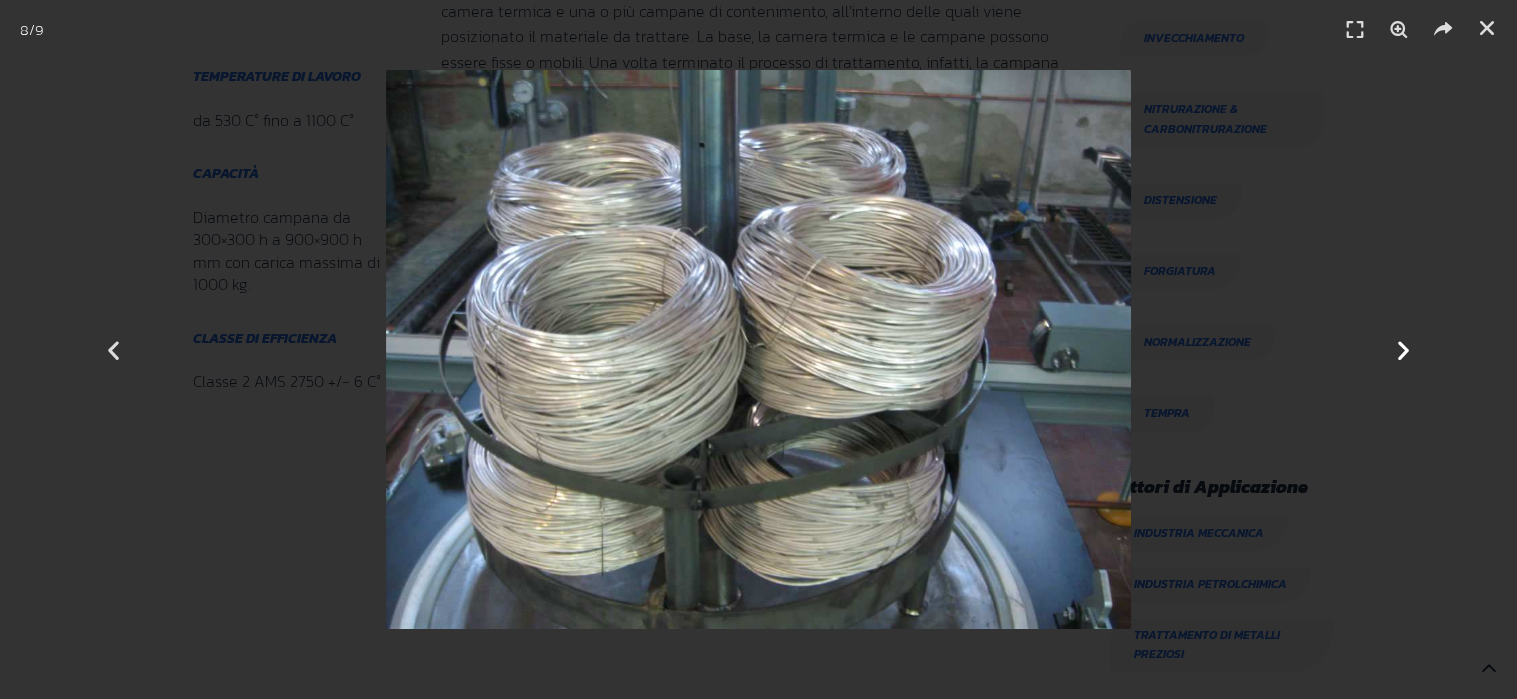 click at bounding box center [1403, 349] 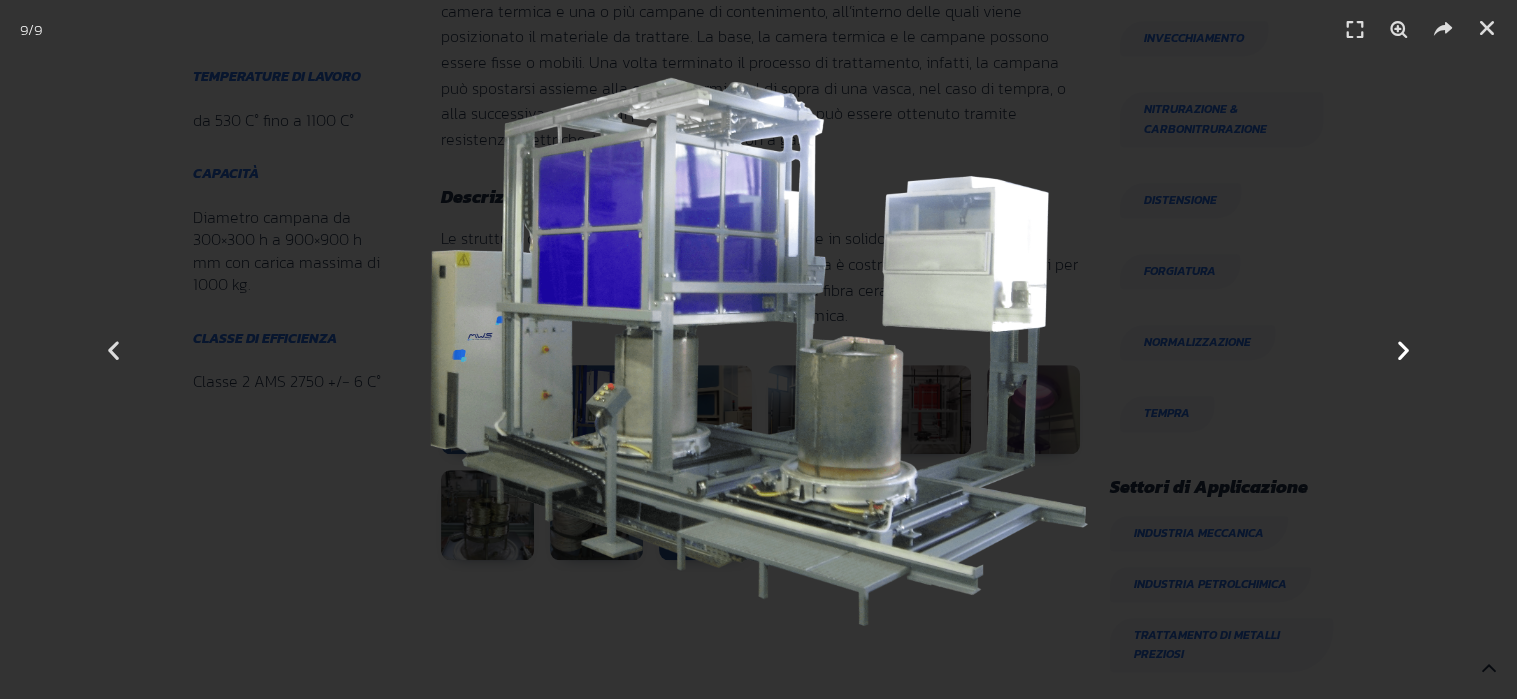 click at bounding box center (1403, 349) 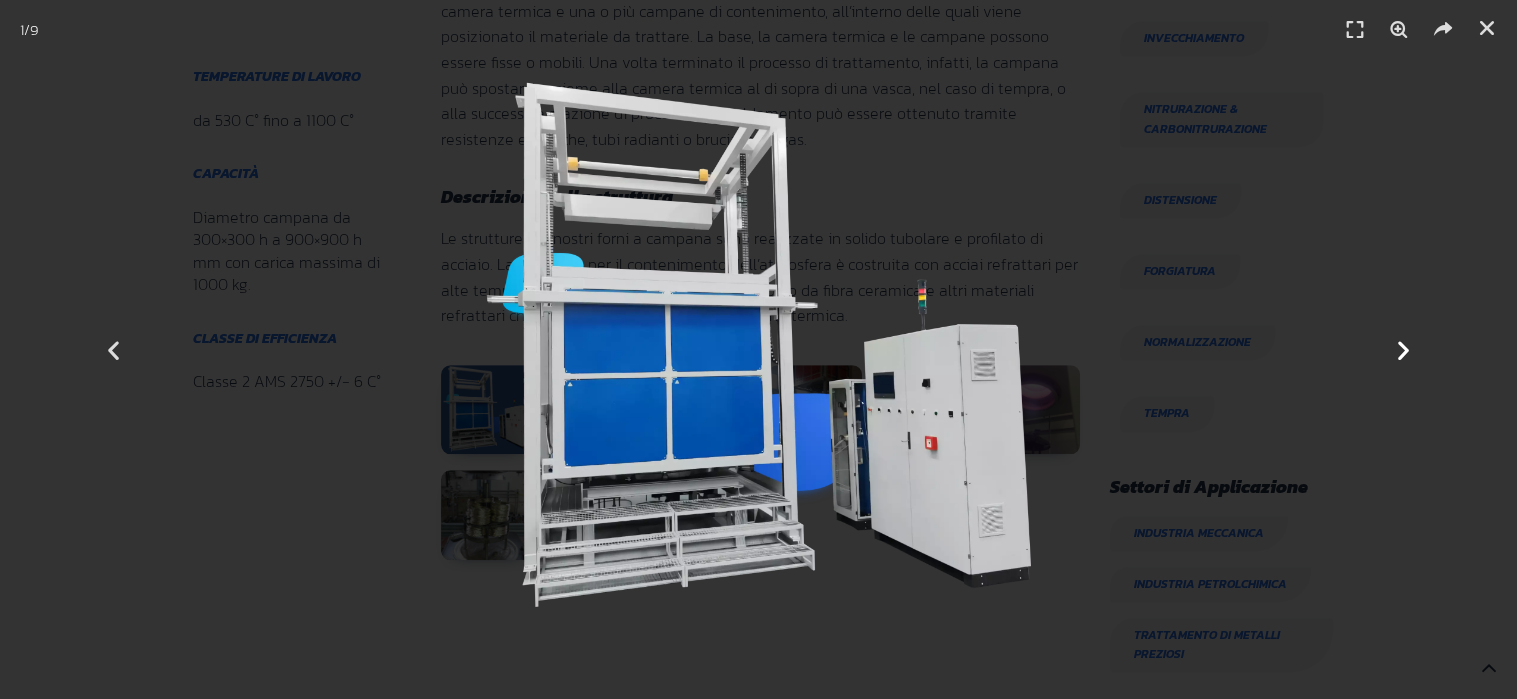 click at bounding box center (1403, 349) 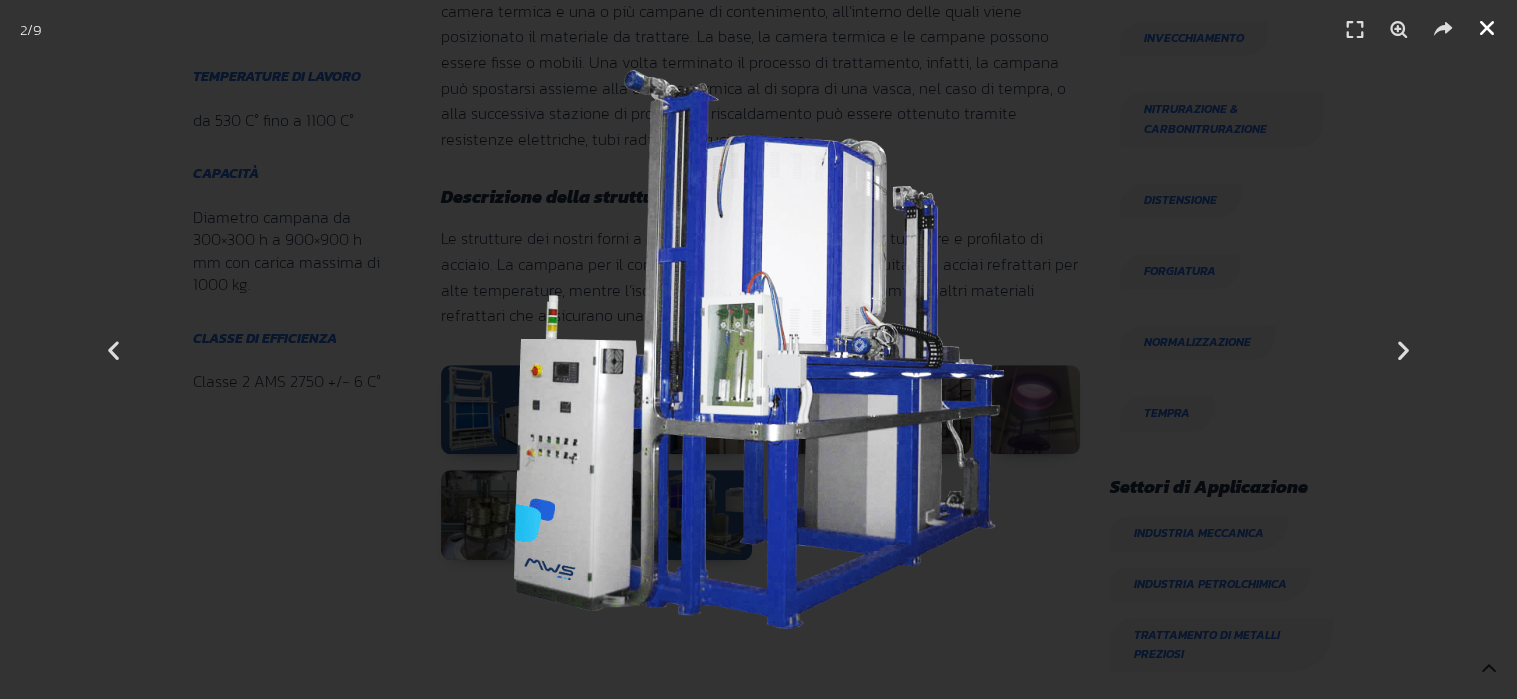 click at bounding box center [1487, 28] 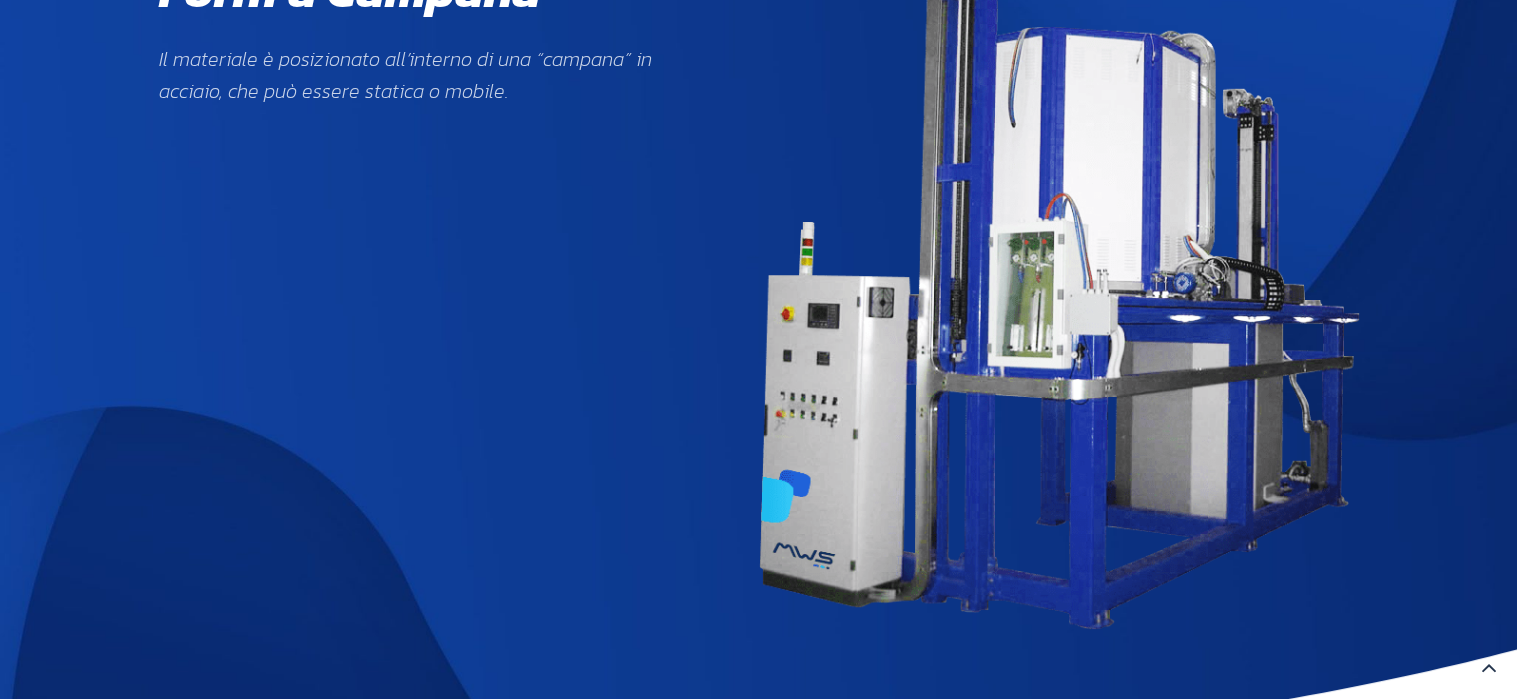 scroll, scrollTop: 0, scrollLeft: 0, axis: both 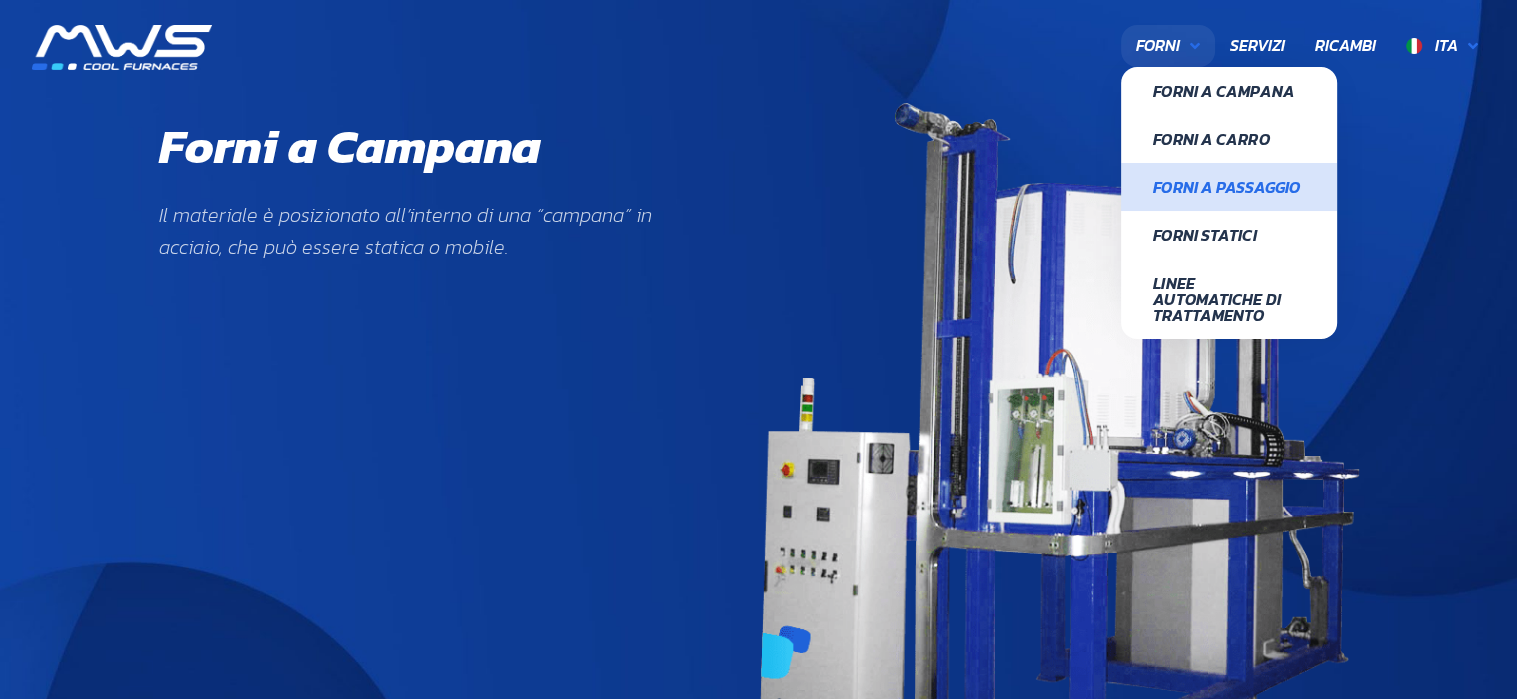click on "Forni a Passaggio" at bounding box center [1229, 187] 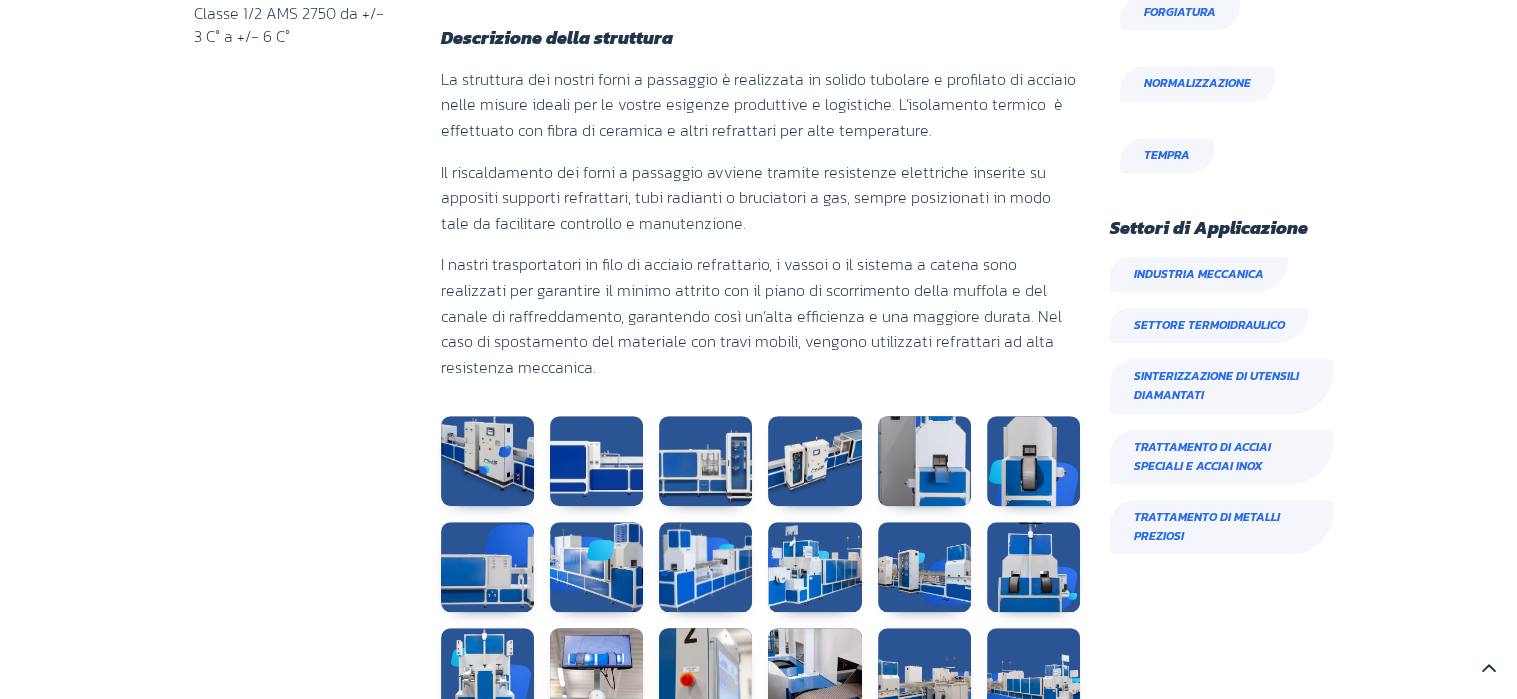 scroll, scrollTop: 900, scrollLeft: 0, axis: vertical 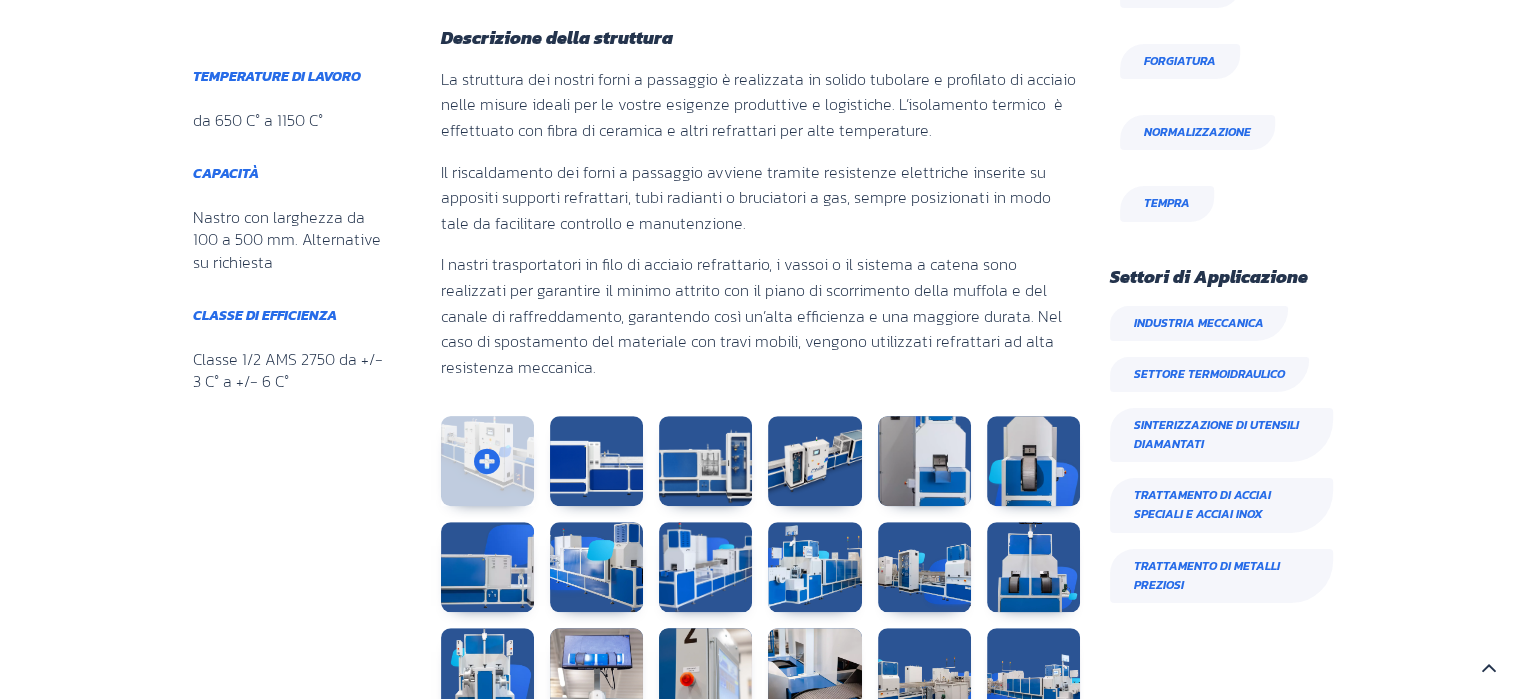 click at bounding box center [487, 461] 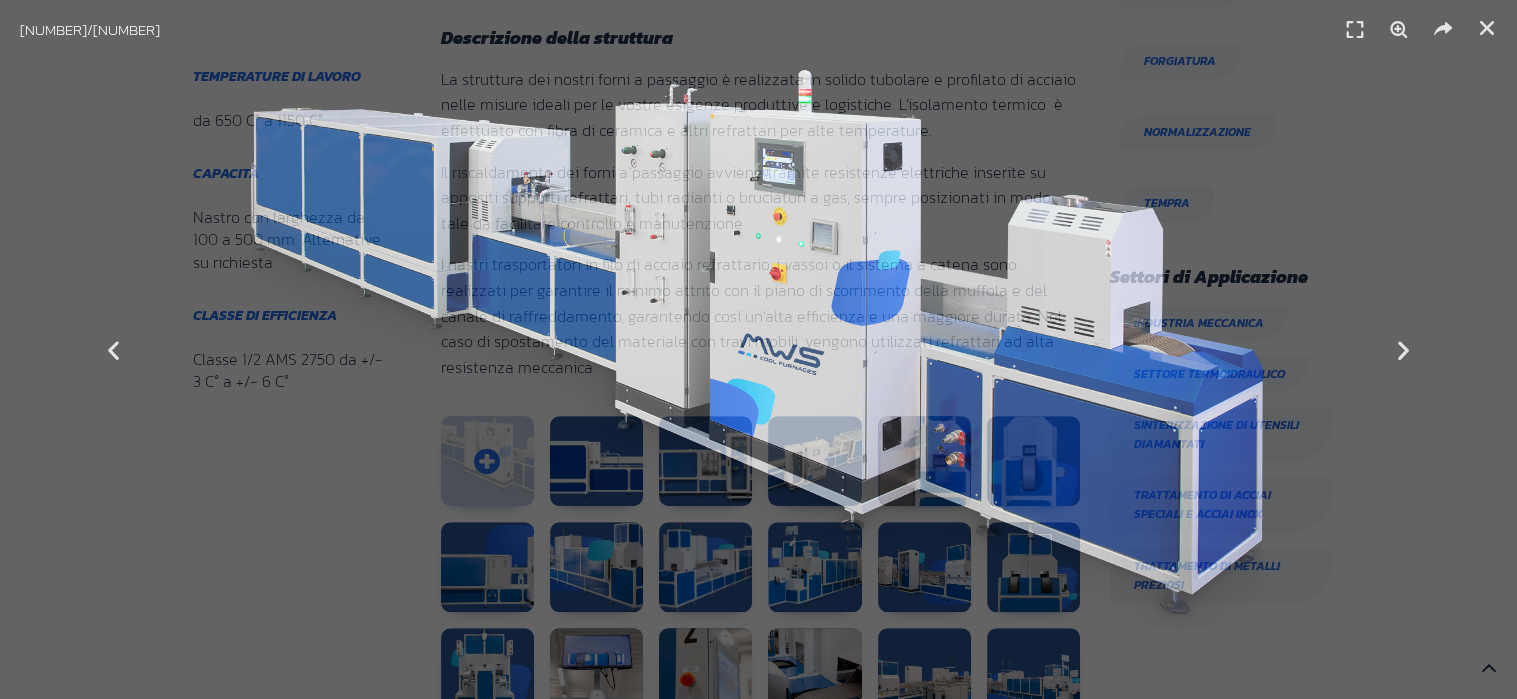 scroll, scrollTop: 9, scrollLeft: 9, axis: both 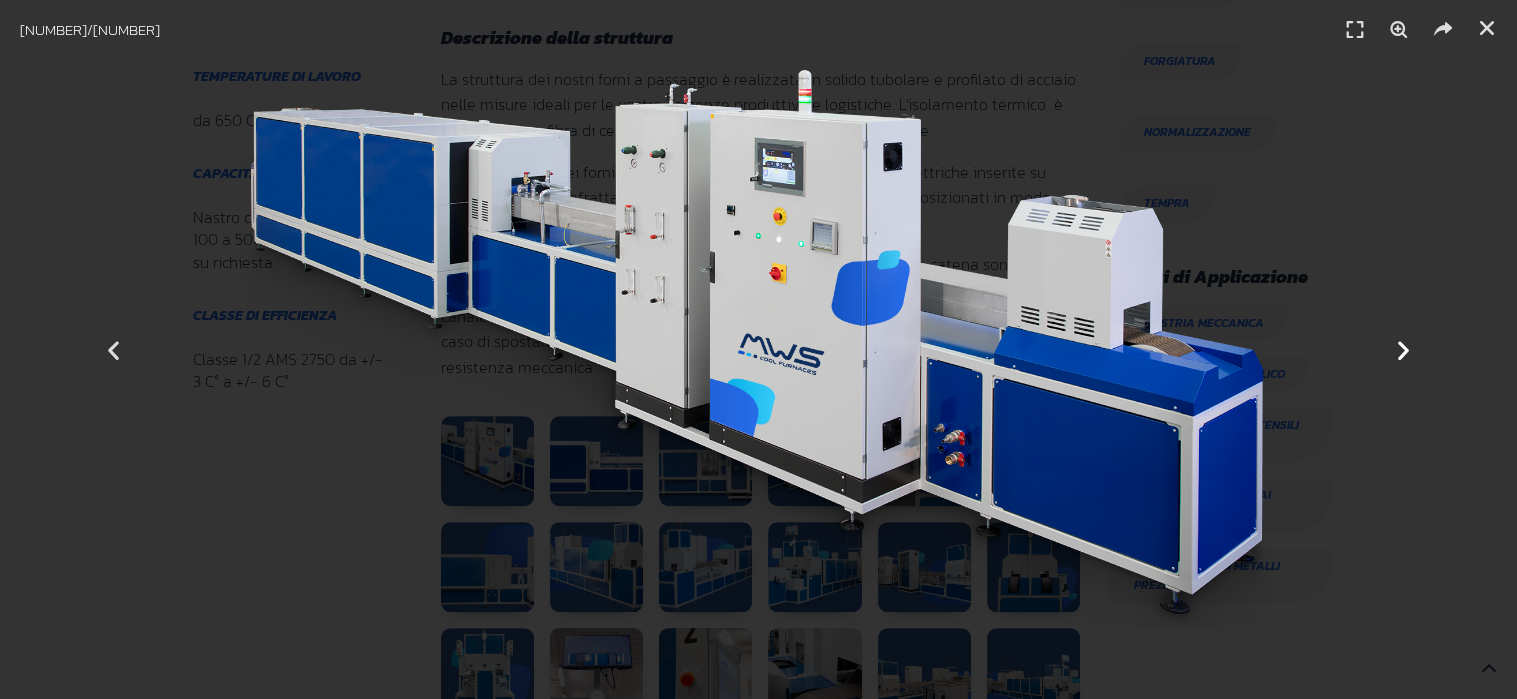 click at bounding box center (1403, 349) 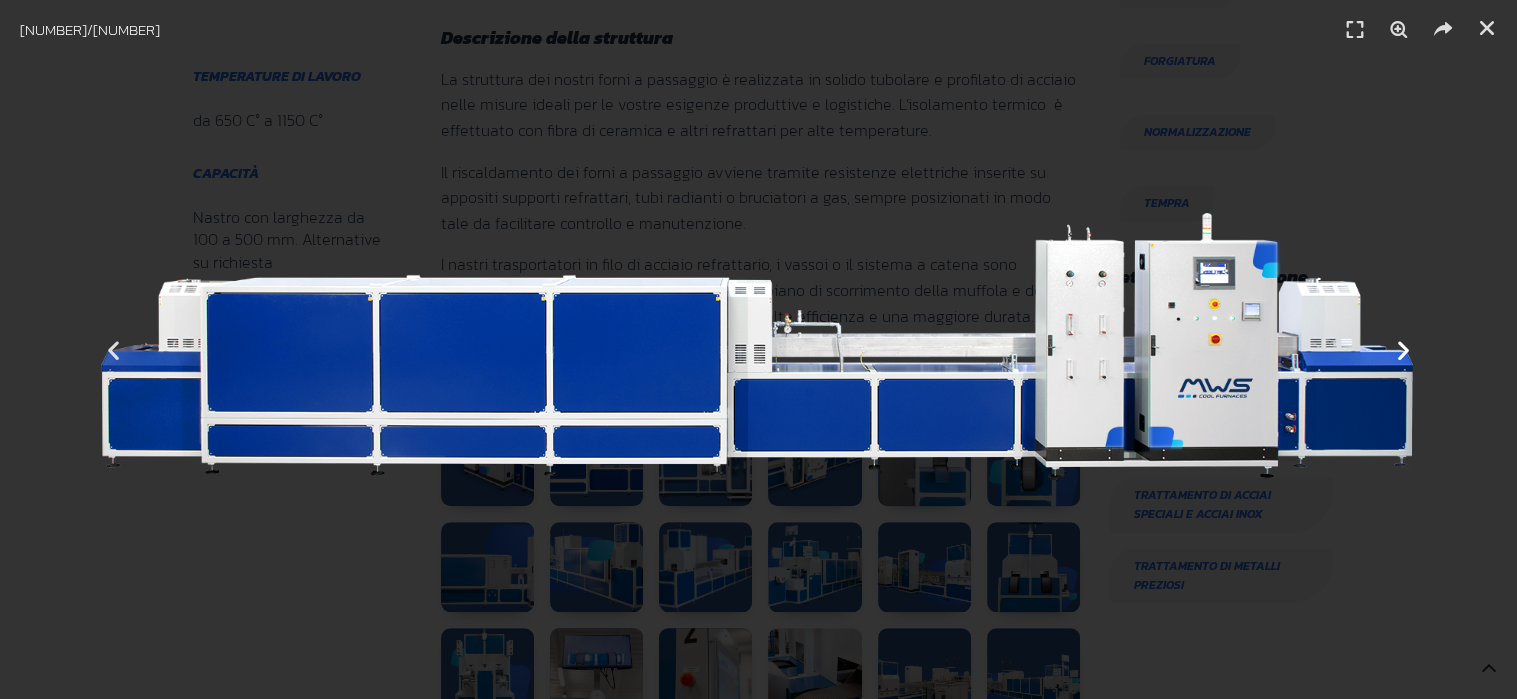 click at bounding box center (1403, 349) 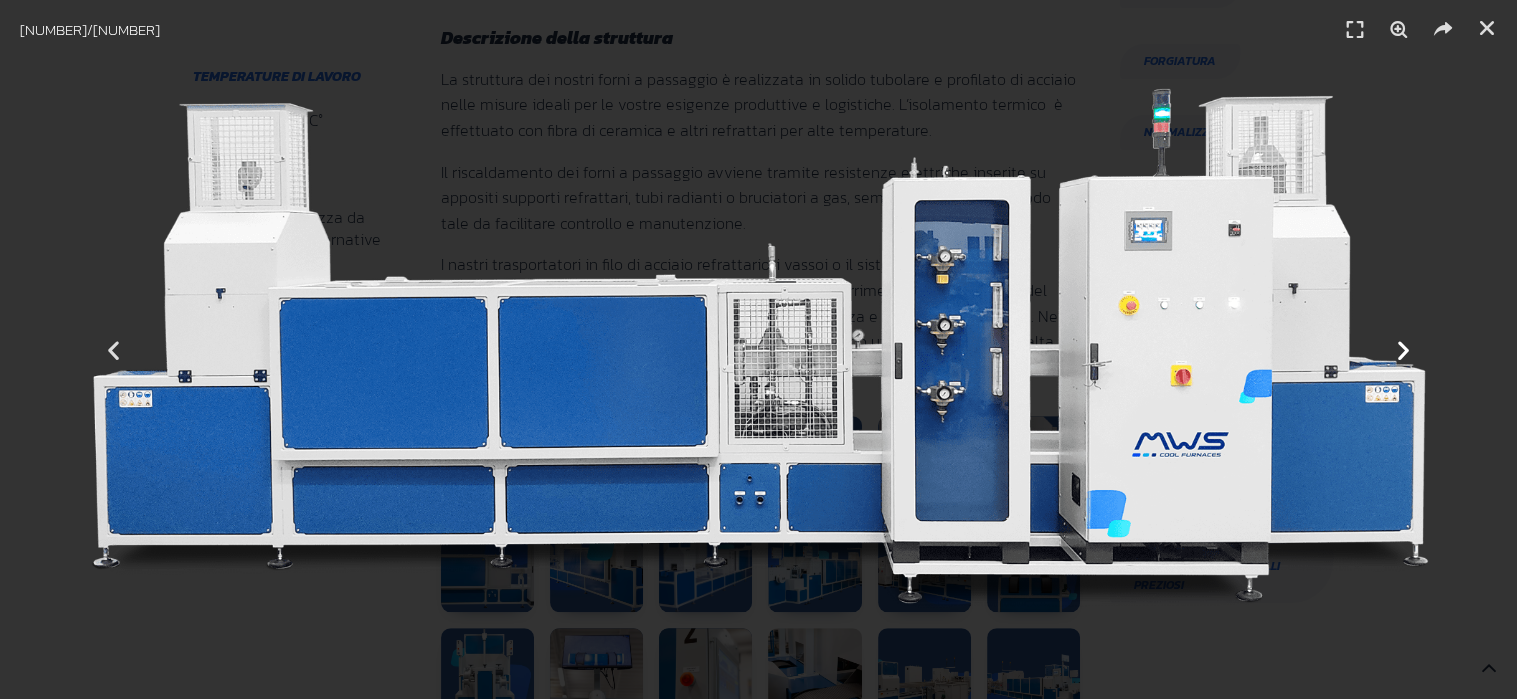 click at bounding box center [1403, 349] 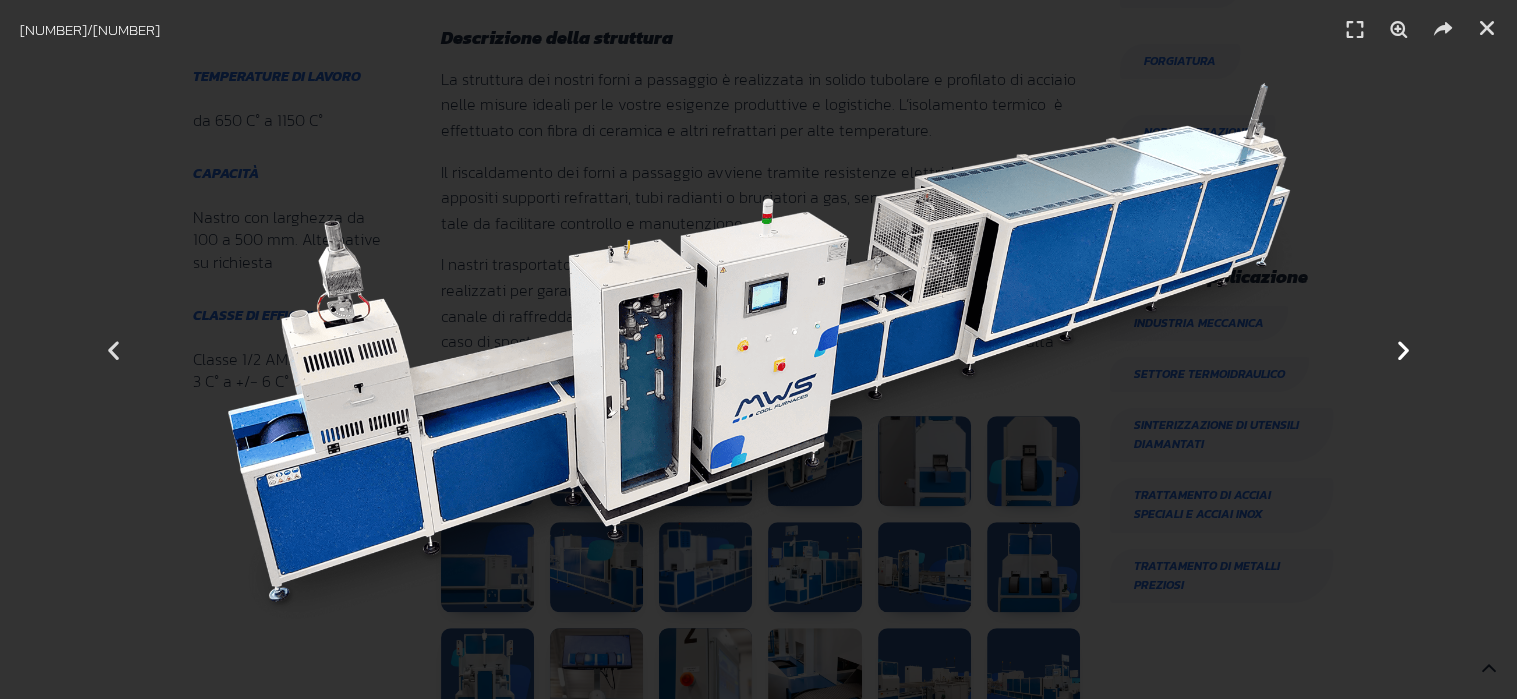 click at bounding box center [1403, 349] 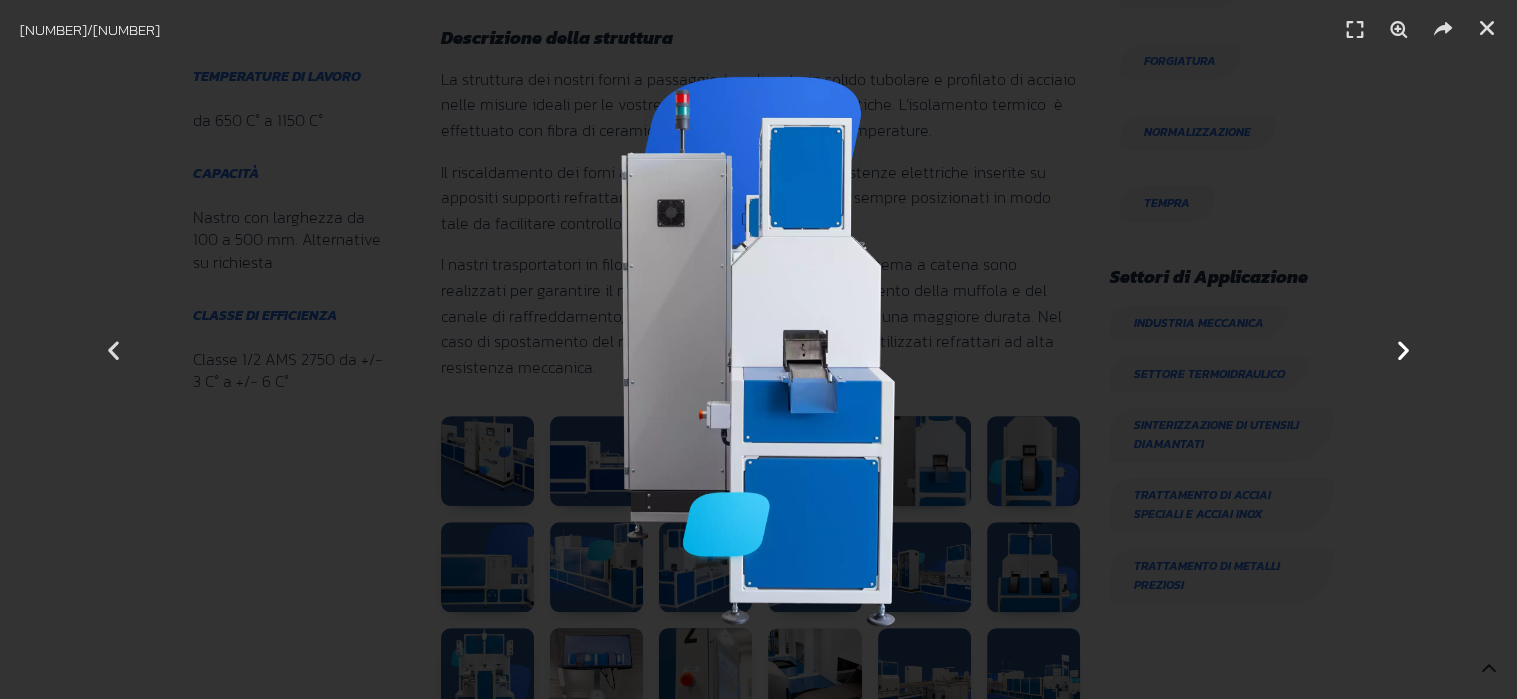 click at bounding box center [1403, 349] 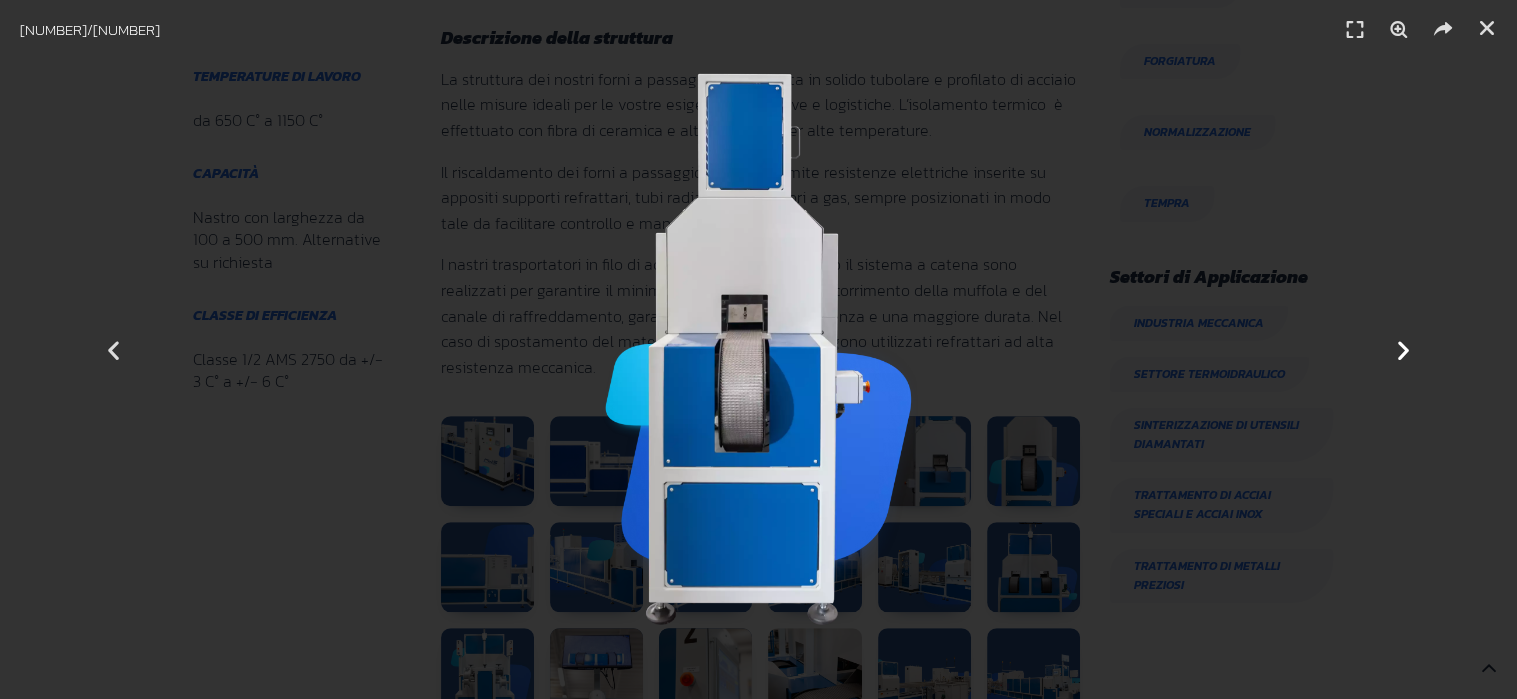 click at bounding box center [1403, 349] 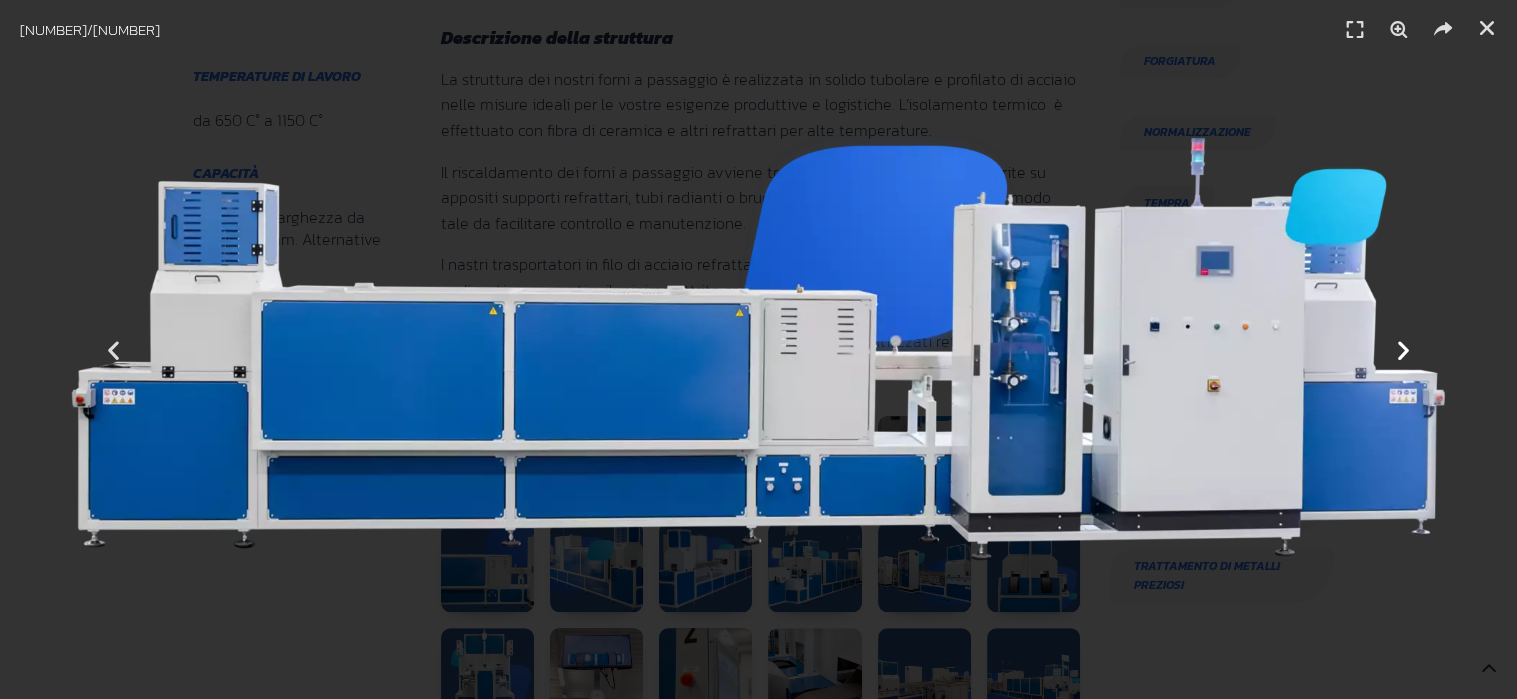 click at bounding box center [1403, 349] 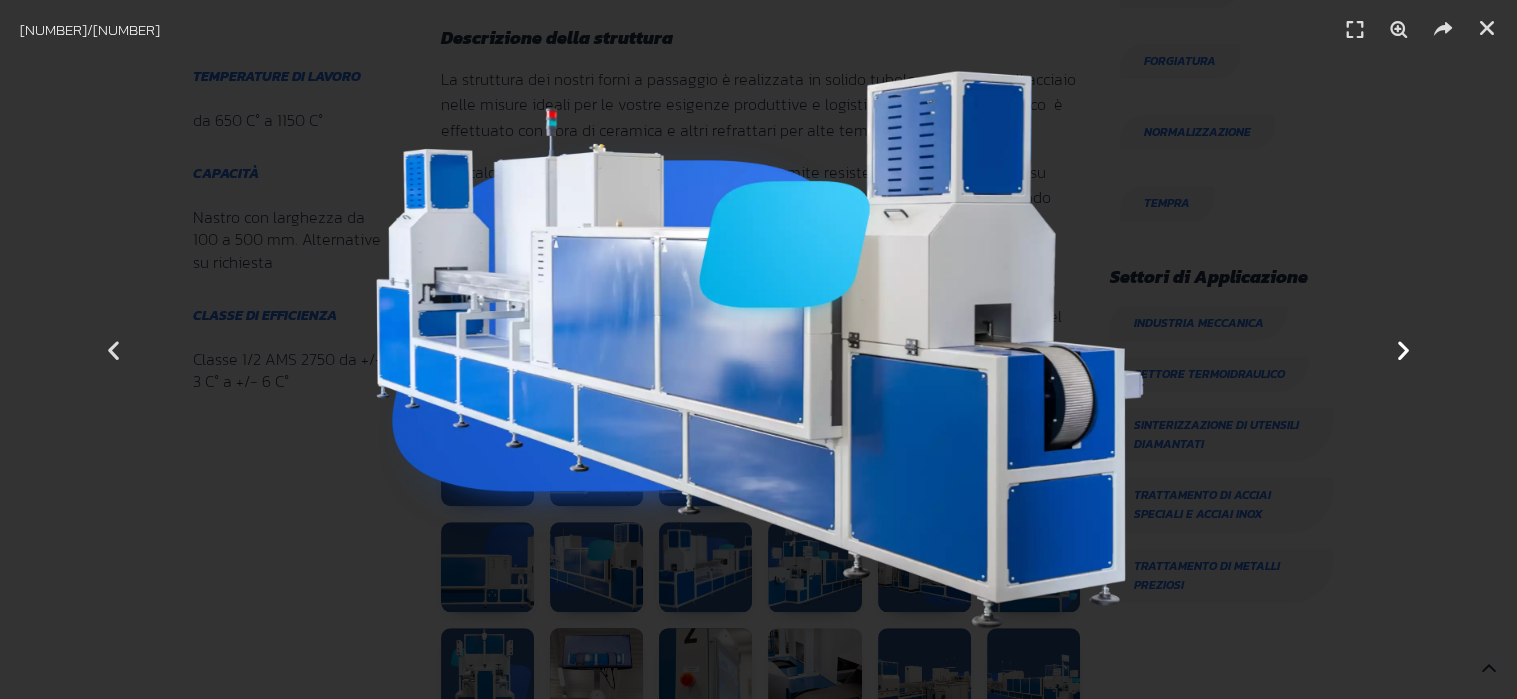 click at bounding box center (1403, 349) 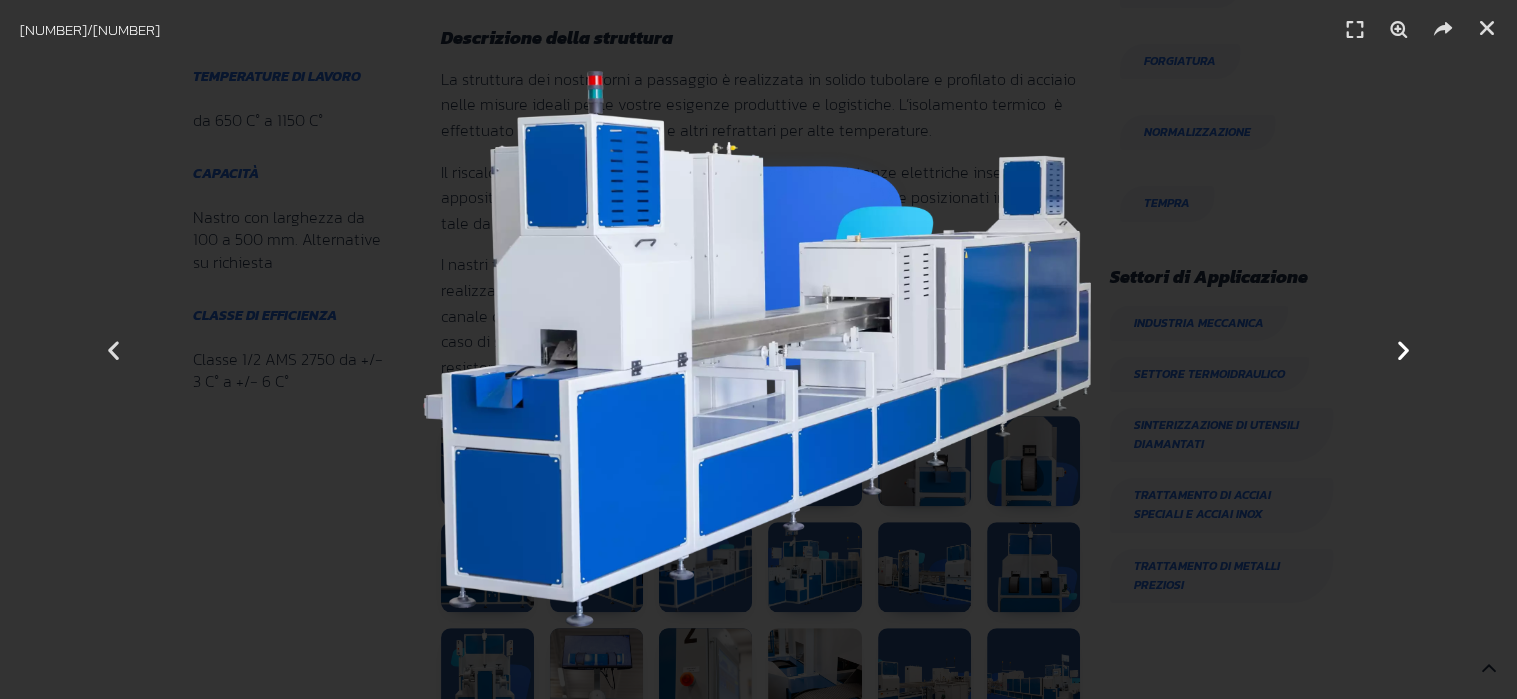 click at bounding box center [1403, 349] 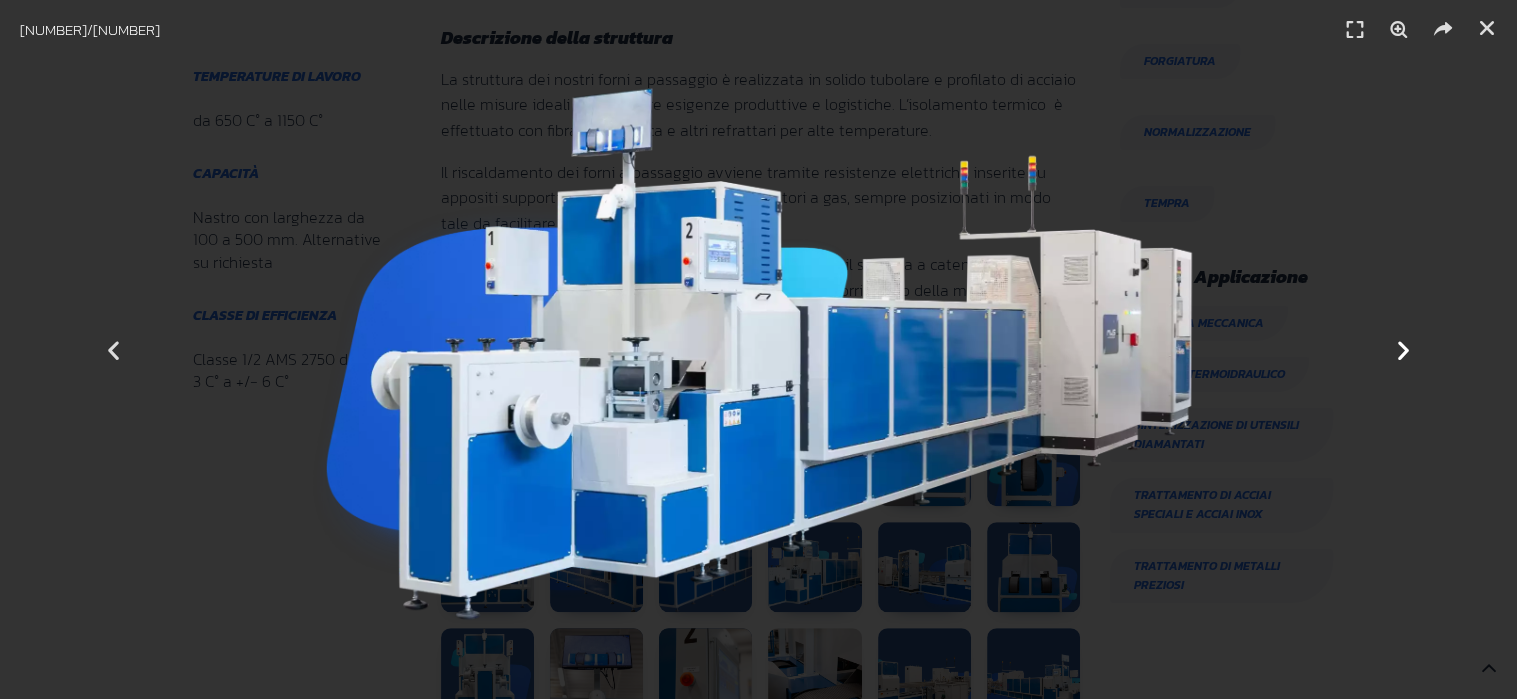 click at bounding box center [1403, 349] 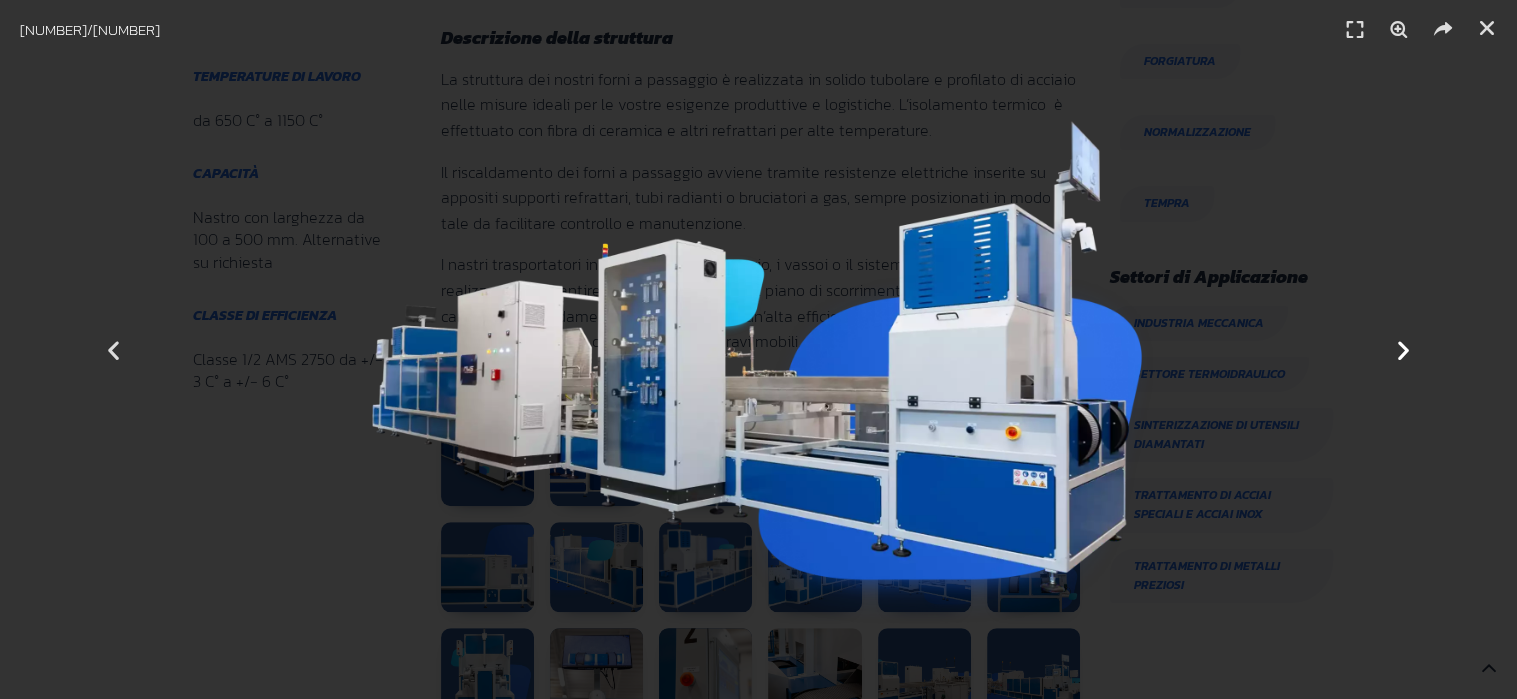 click at bounding box center [1403, 349] 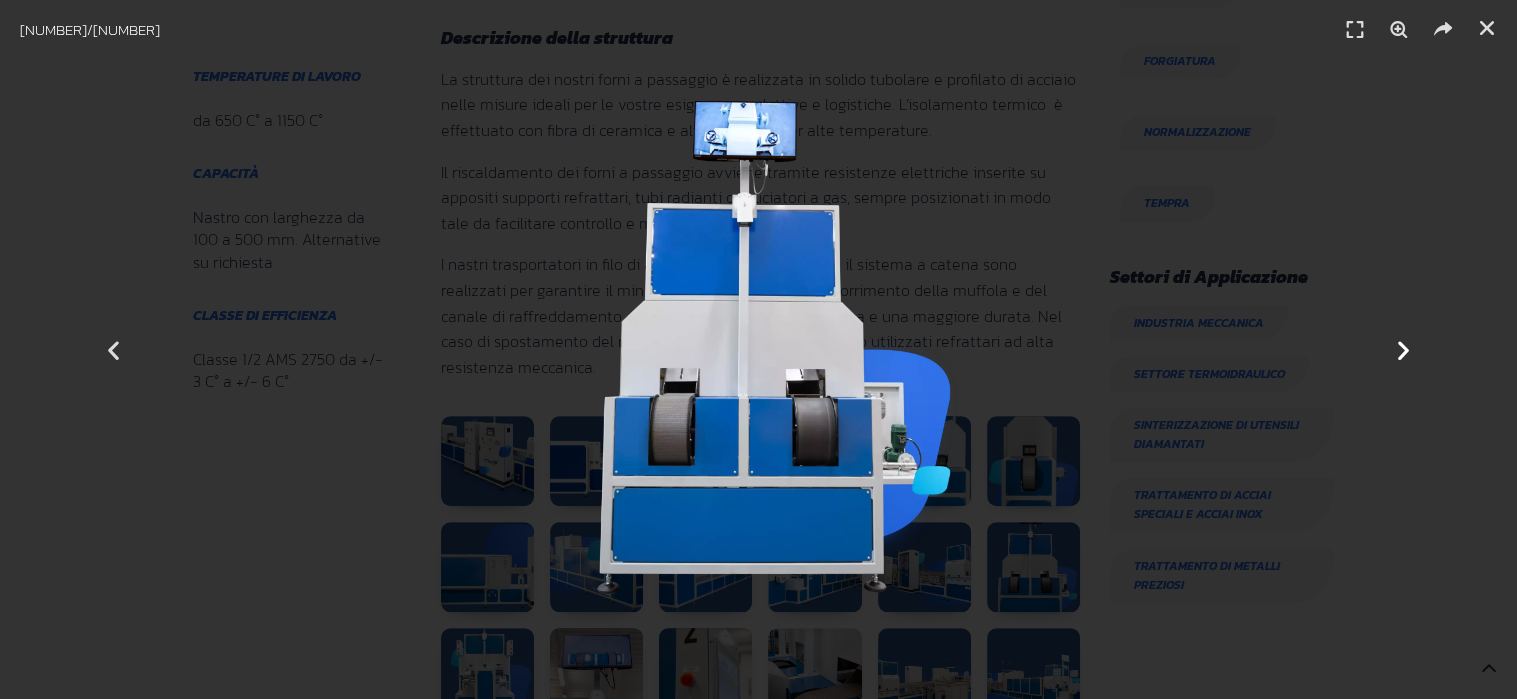 click at bounding box center [1403, 349] 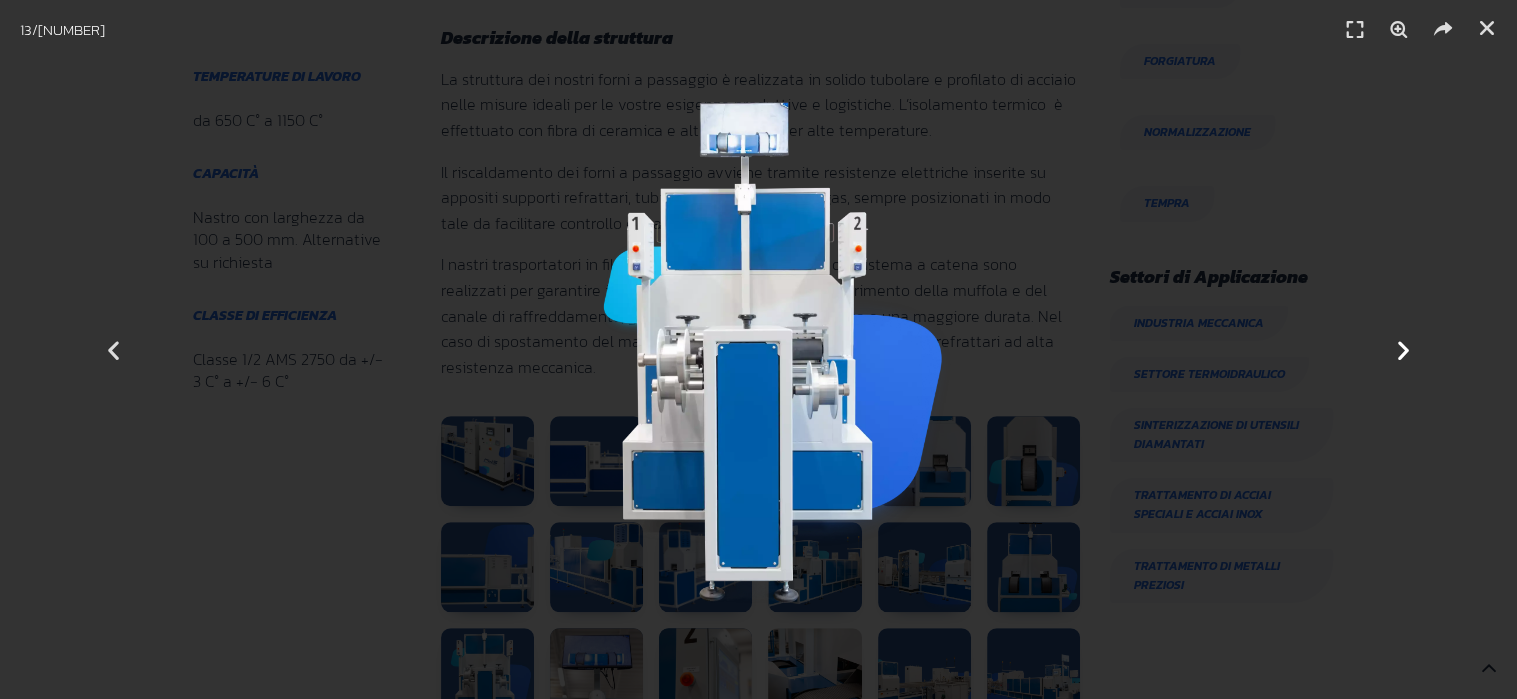 click at bounding box center (1403, 349) 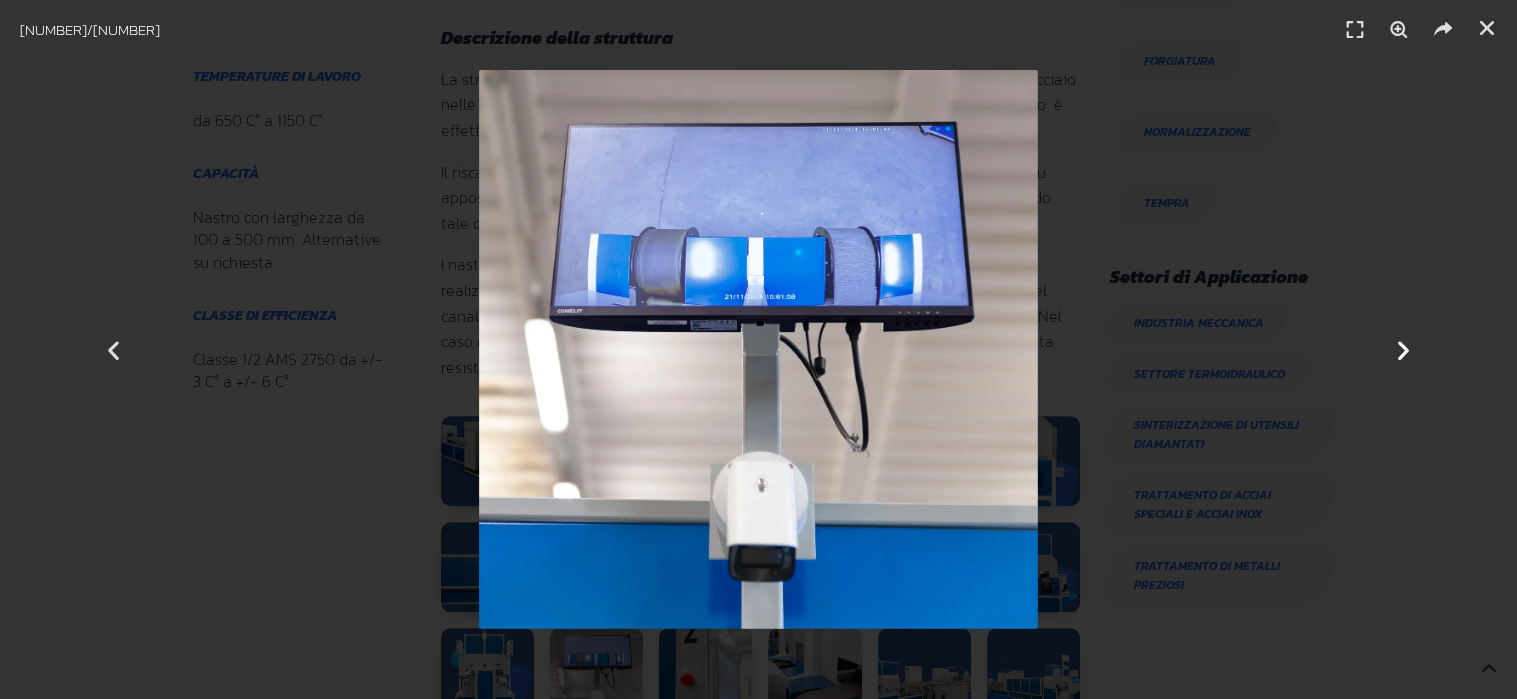 click at bounding box center (1403, 349) 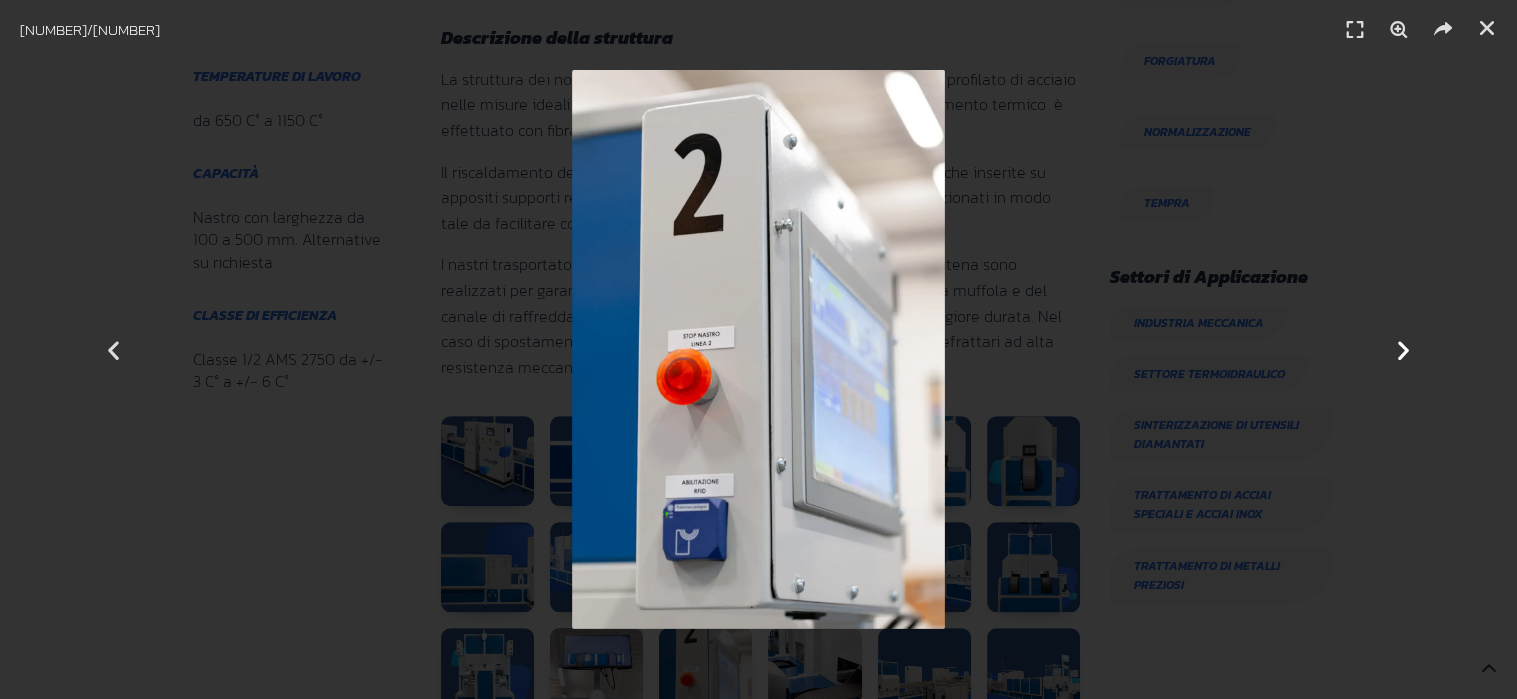 click at bounding box center (1403, 349) 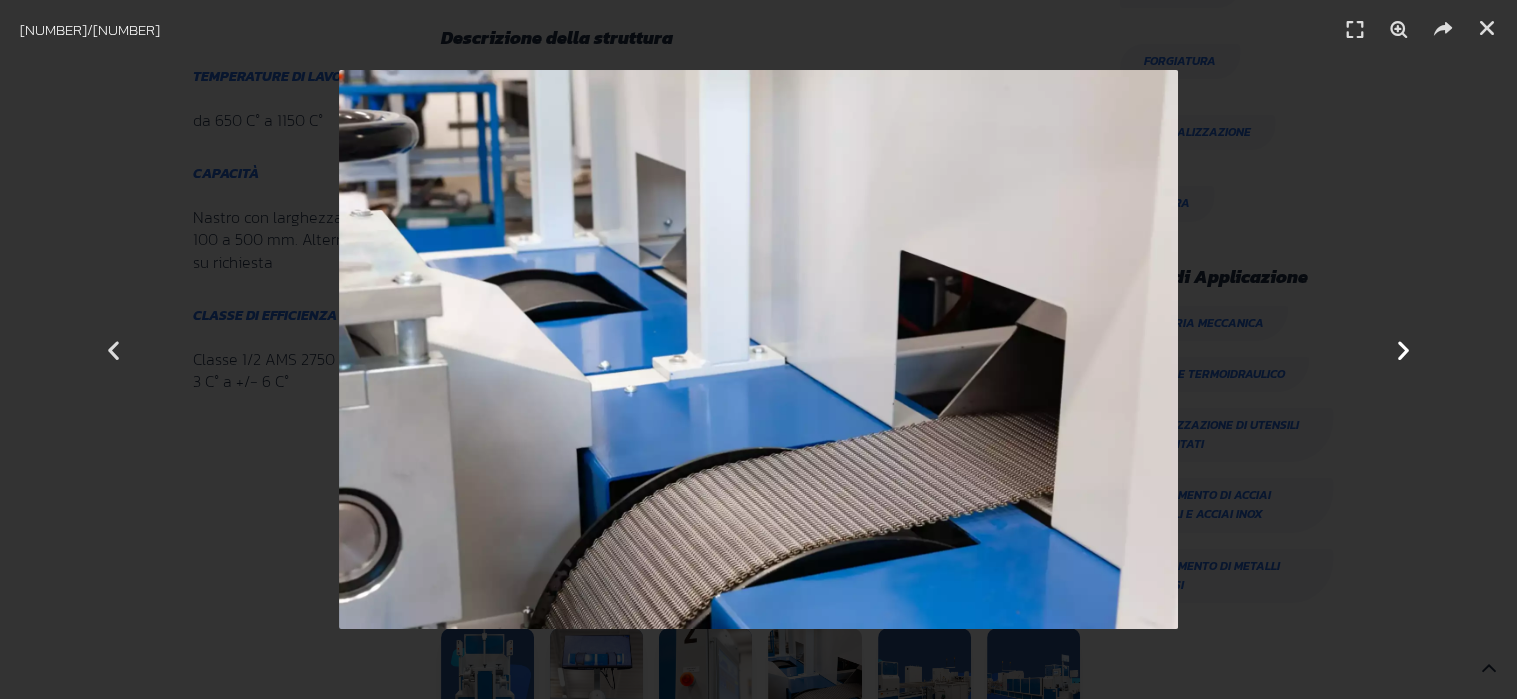 click at bounding box center (1403, 349) 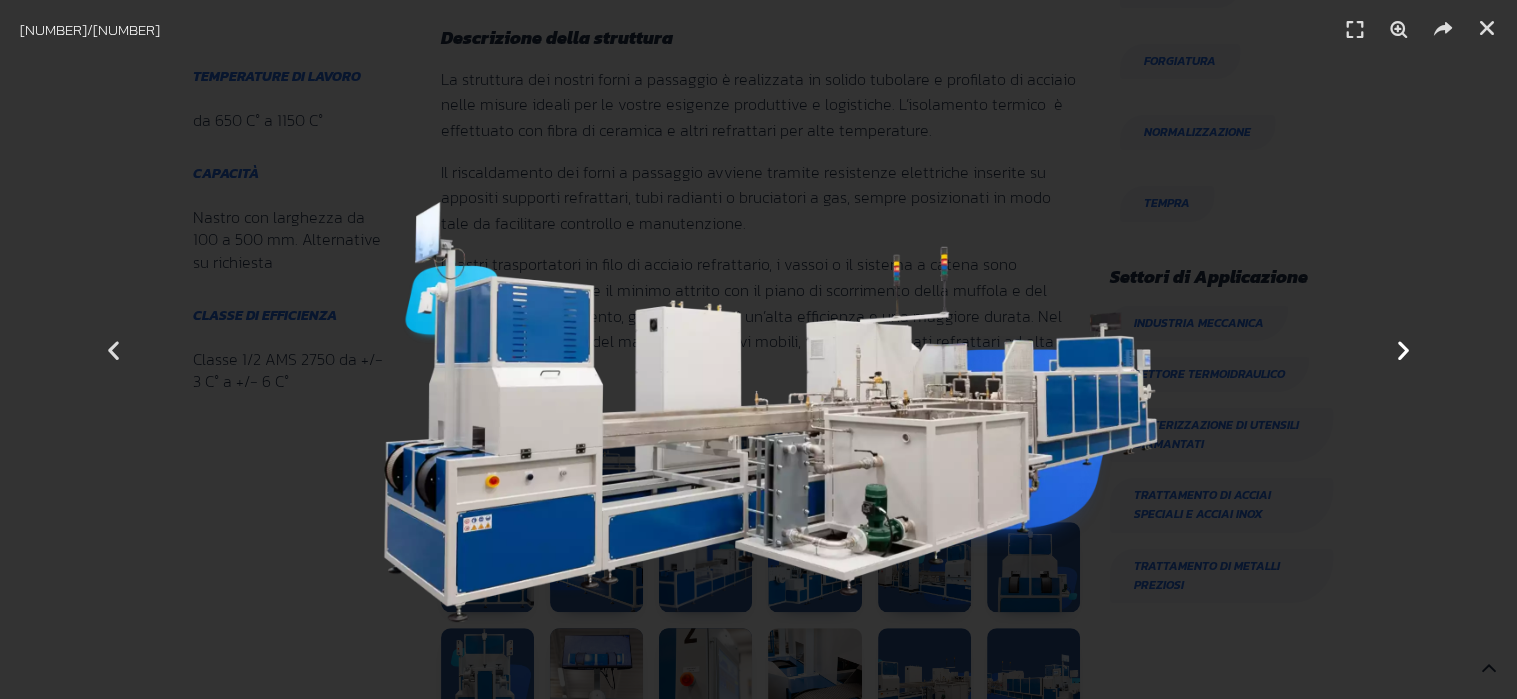 click at bounding box center (1403, 349) 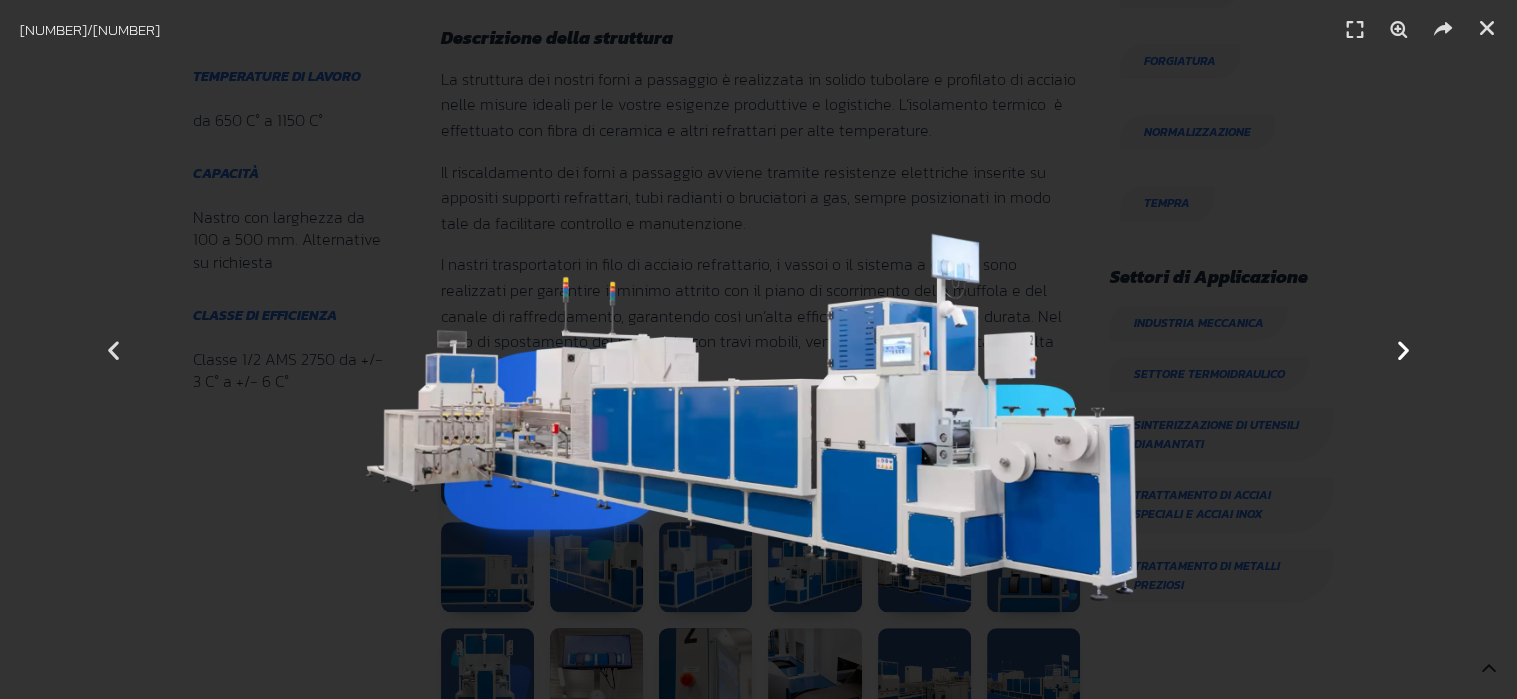click at bounding box center (1403, 349) 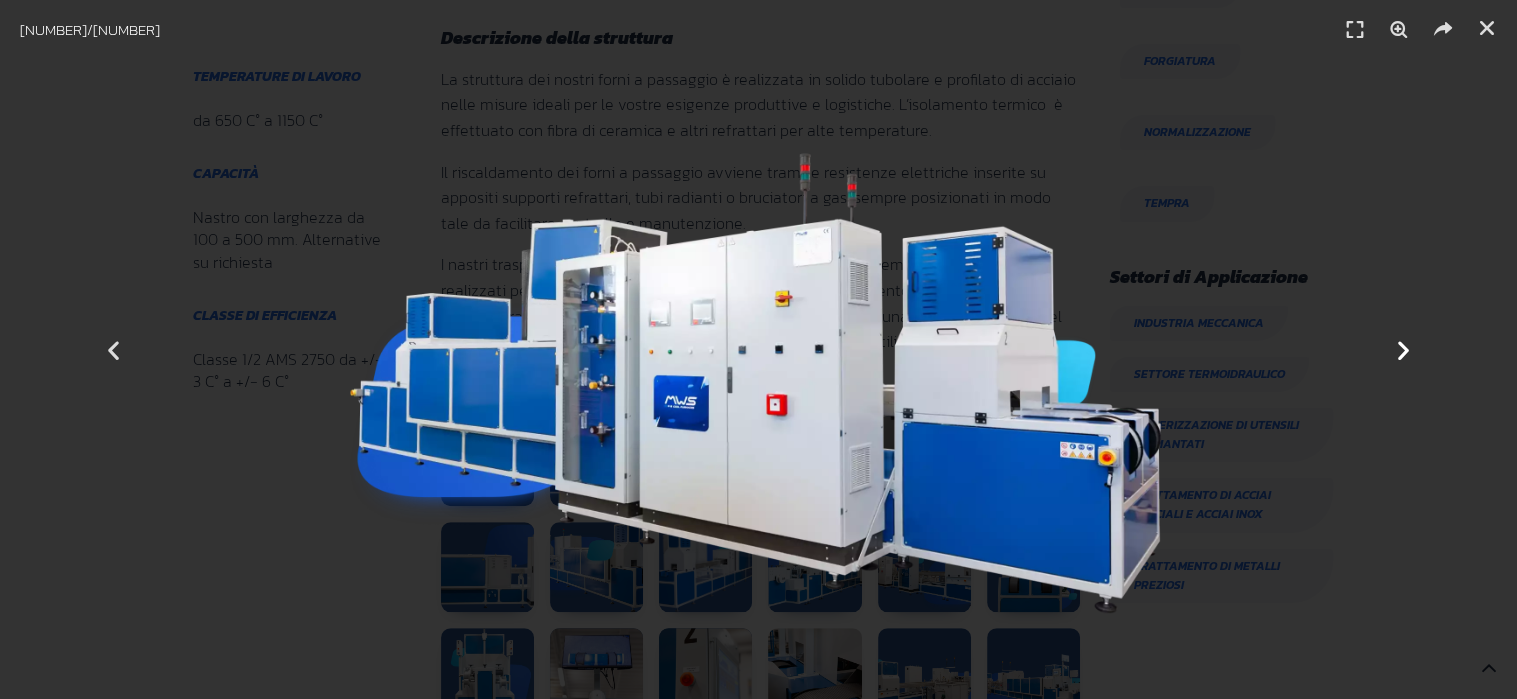click at bounding box center (1403, 349) 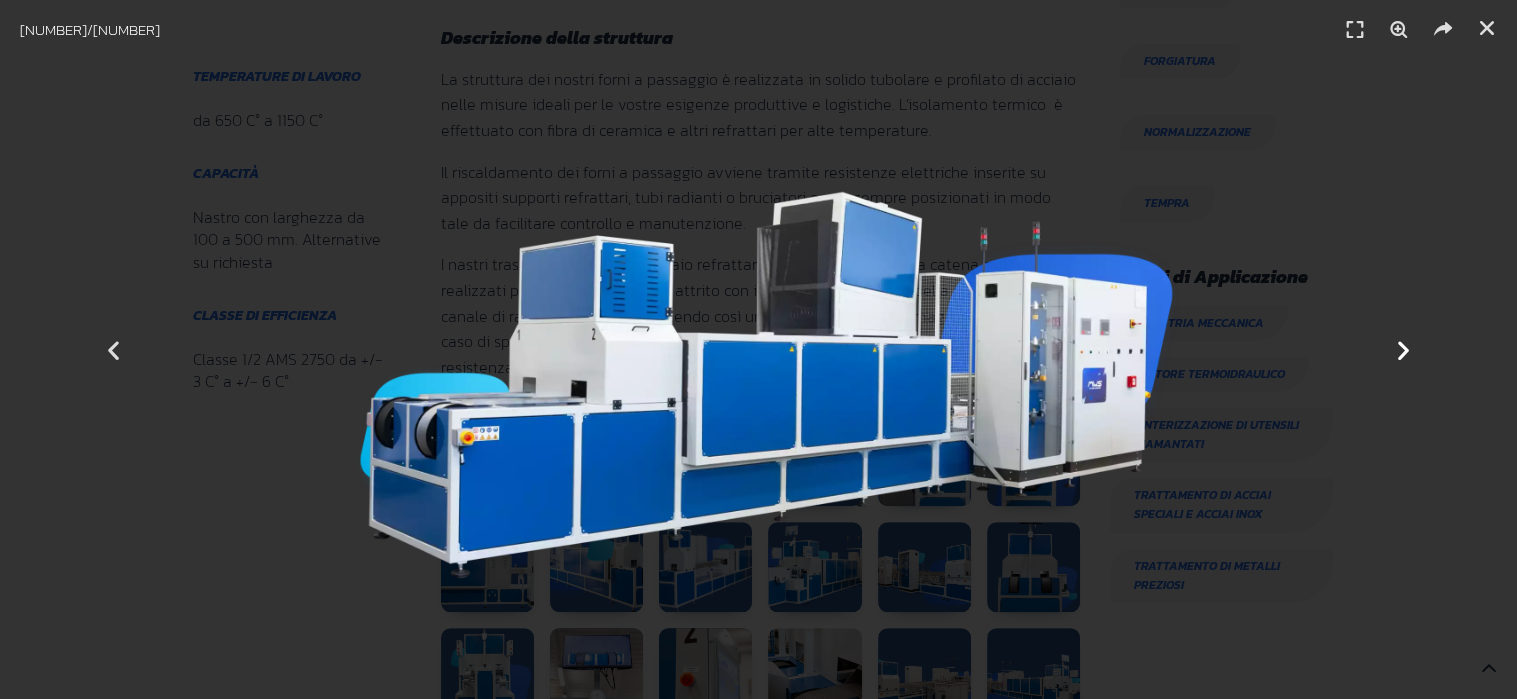 click at bounding box center [1403, 349] 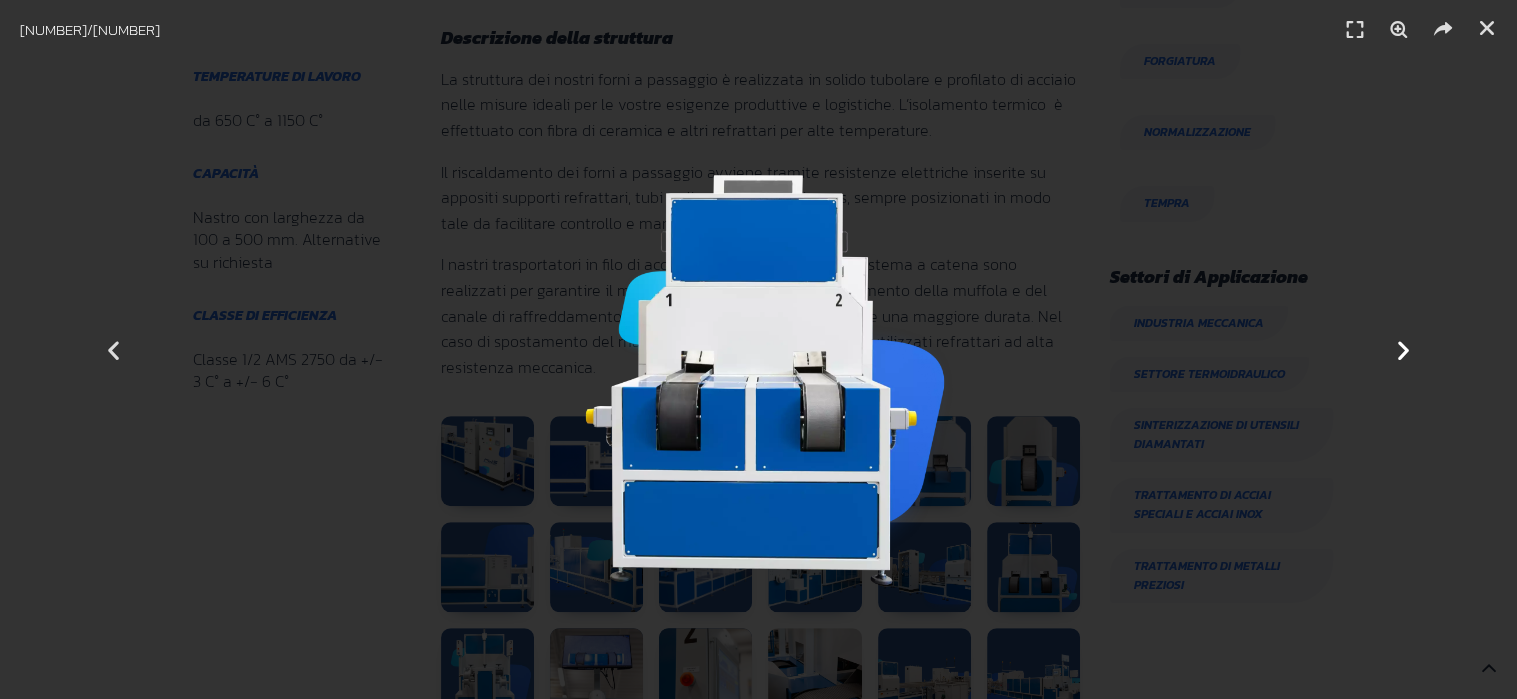 click at bounding box center [1403, 349] 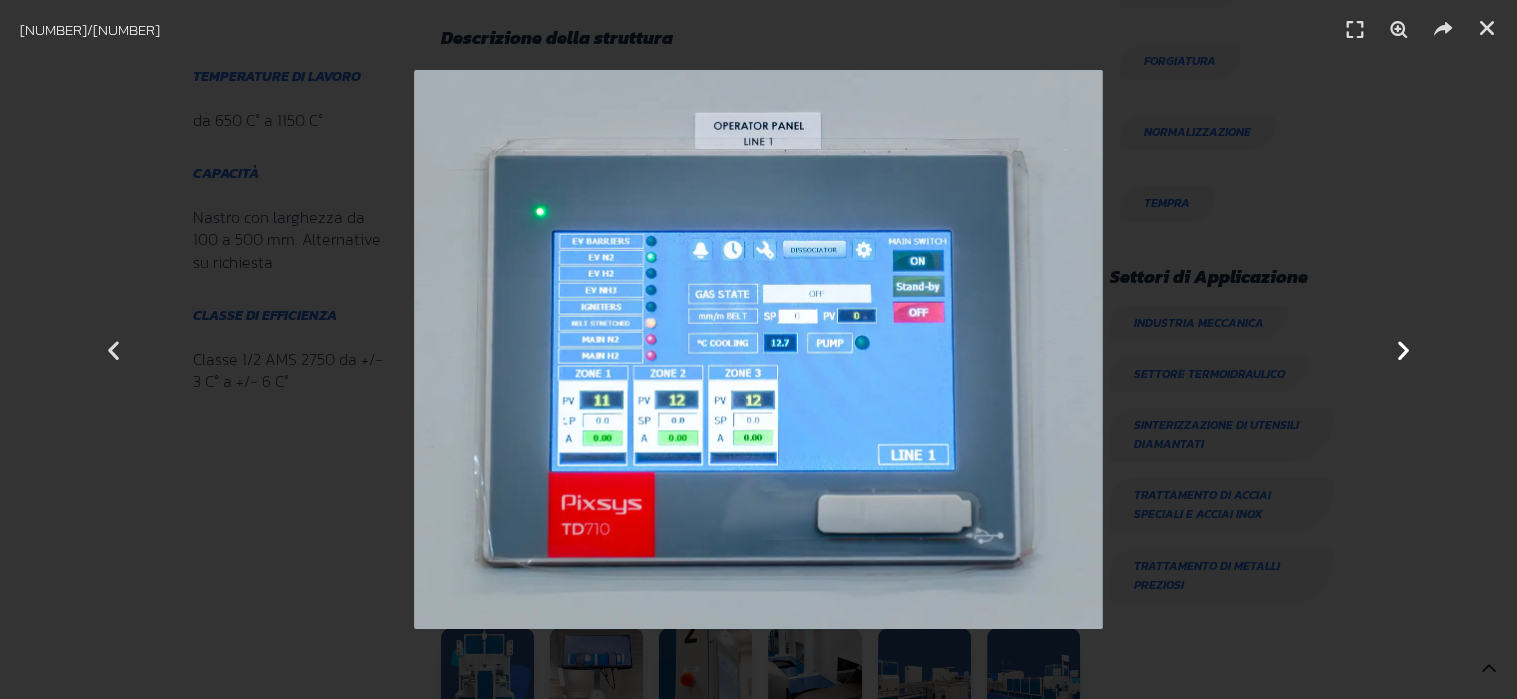 click at bounding box center [1403, 349] 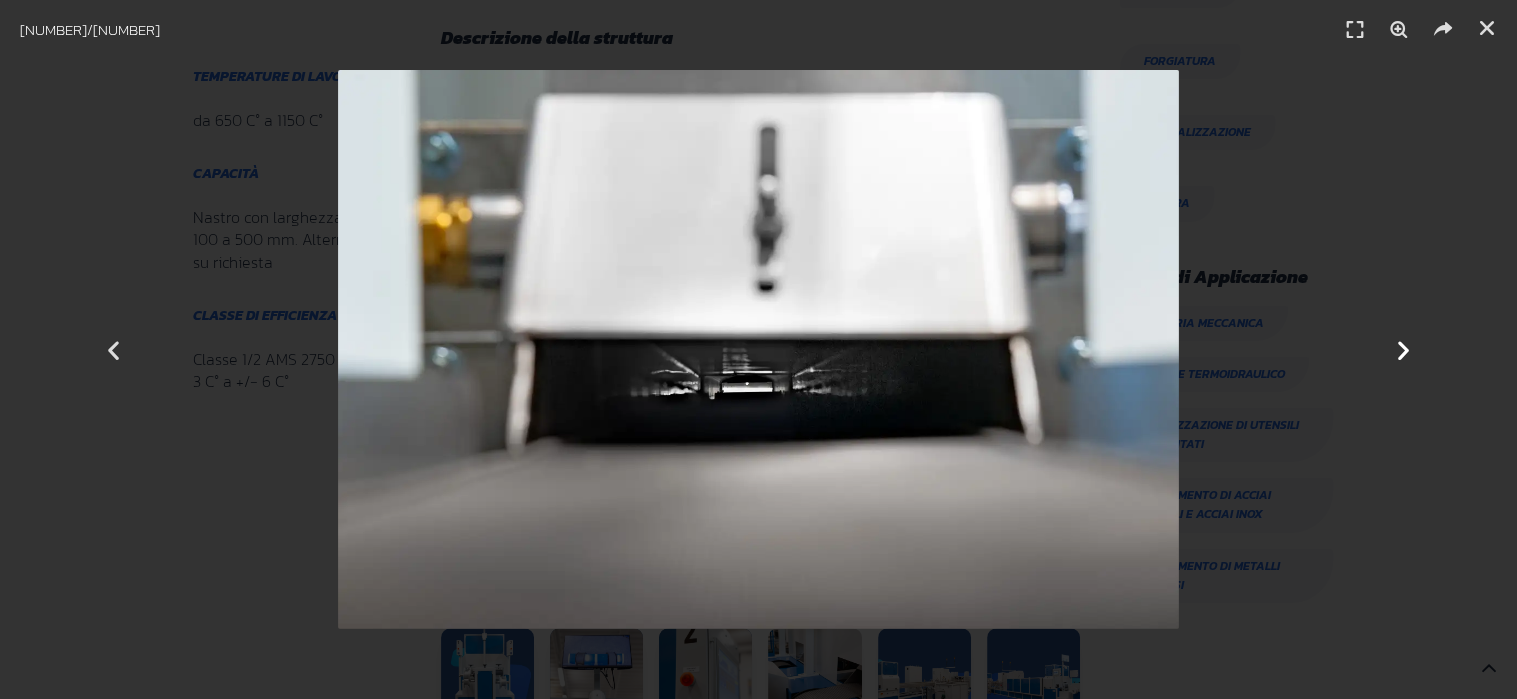 click at bounding box center [1403, 349] 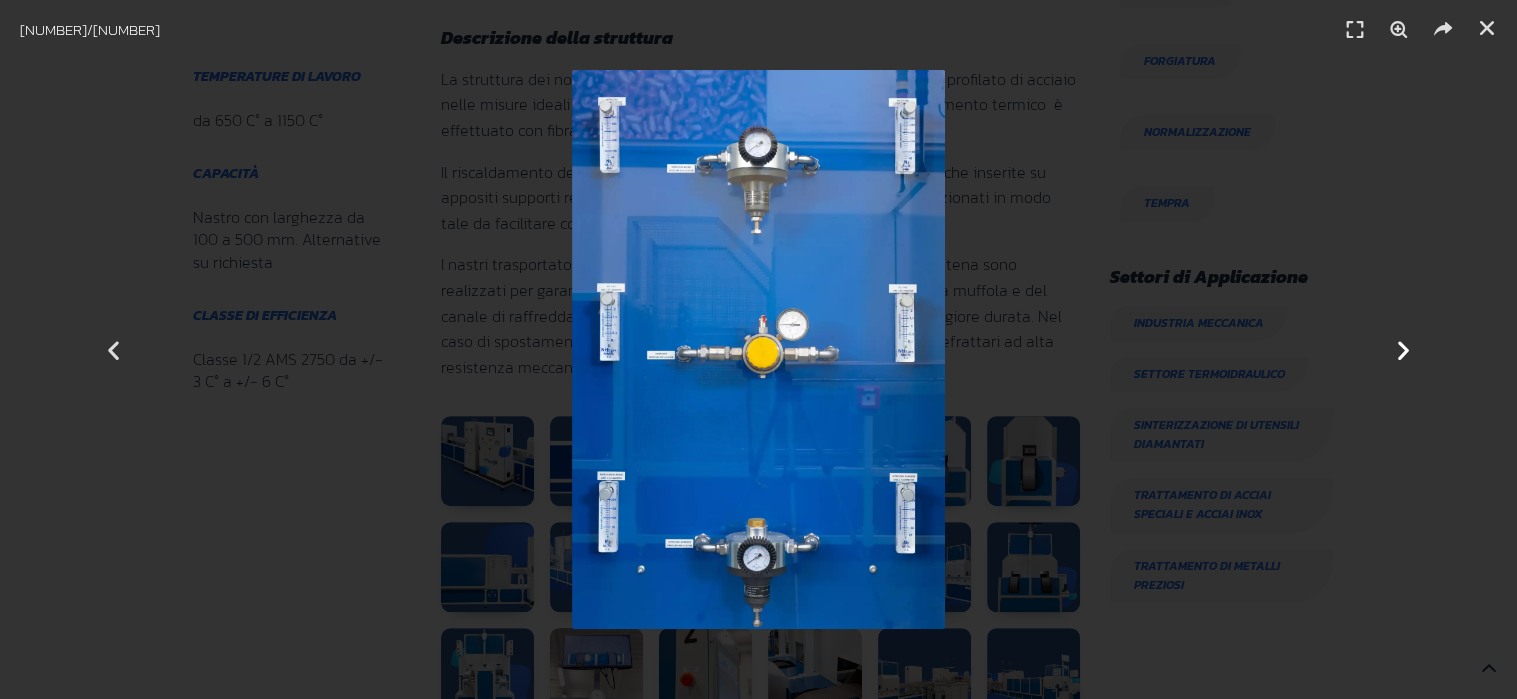 click at bounding box center [1403, 349] 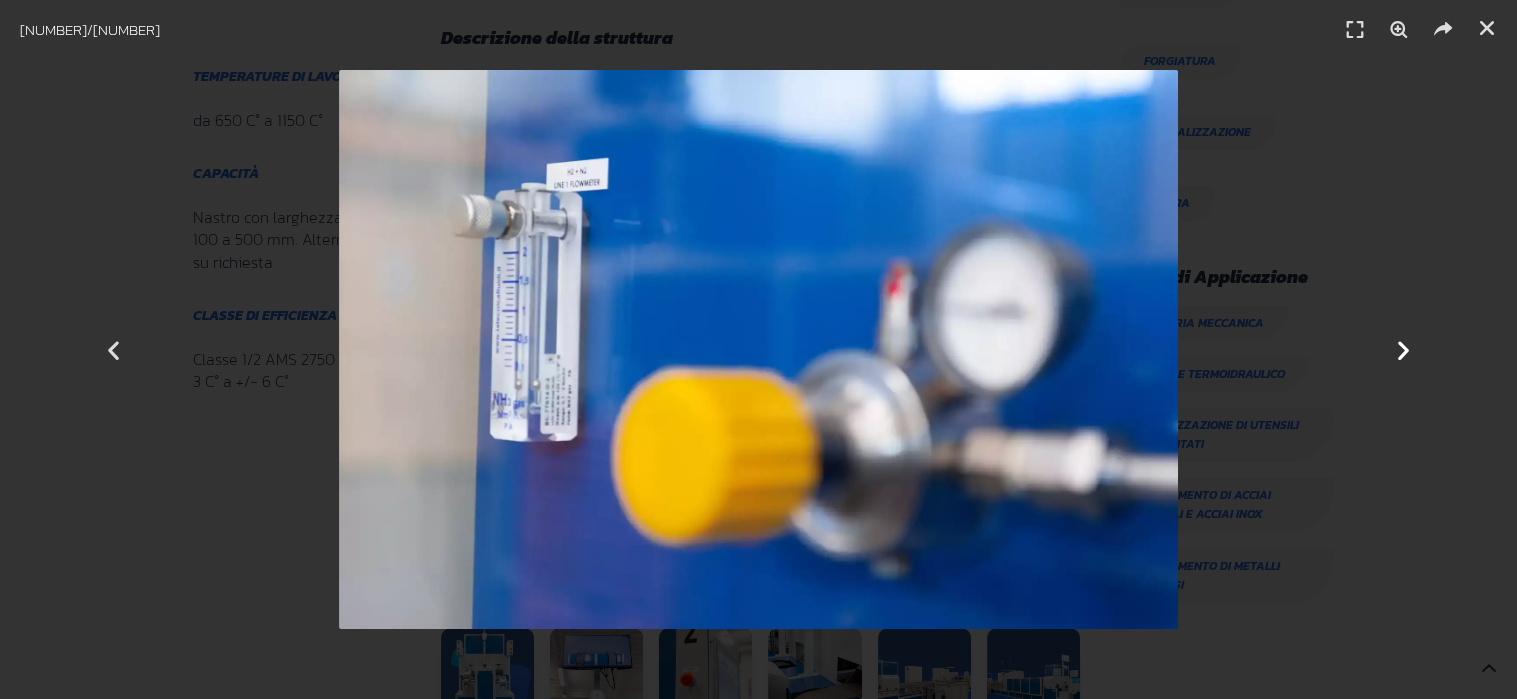 click at bounding box center (1403, 349) 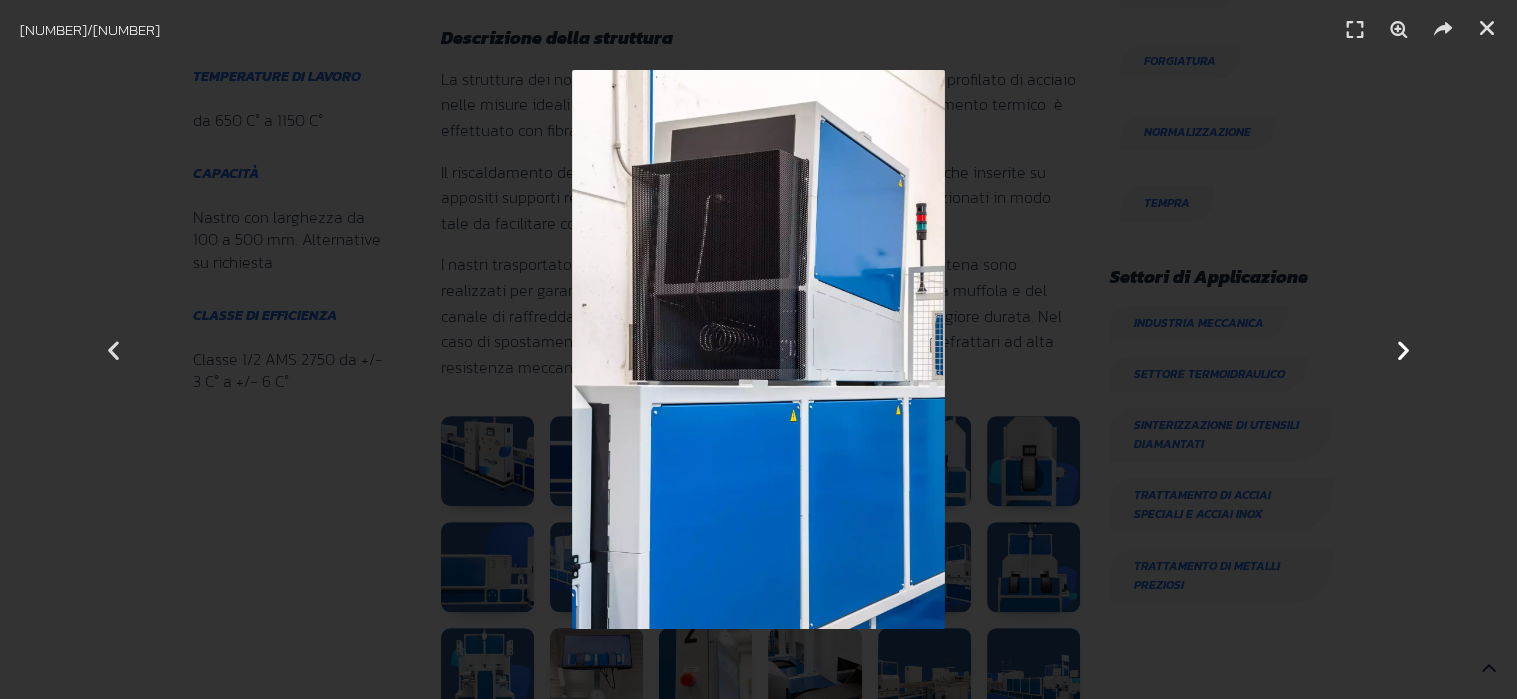 click at bounding box center [1403, 349] 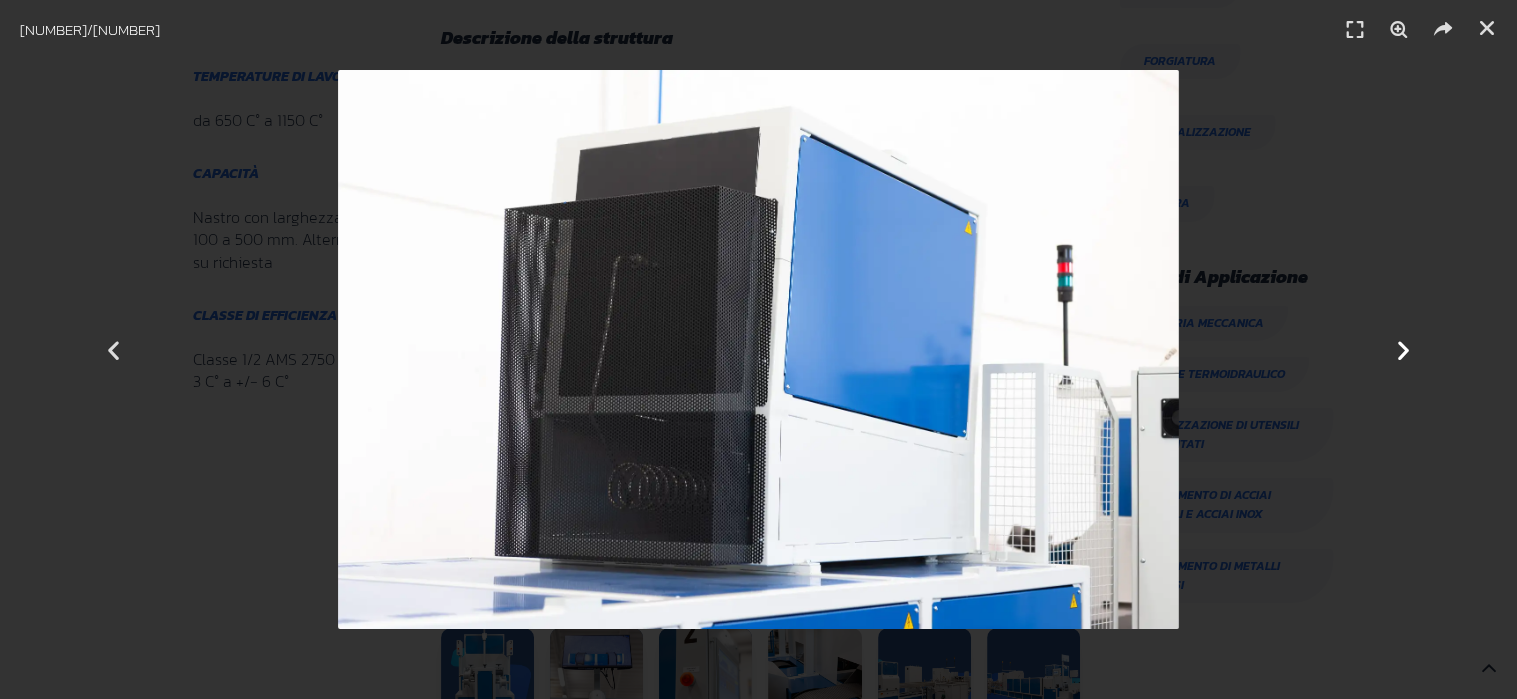 click at bounding box center (1403, 349) 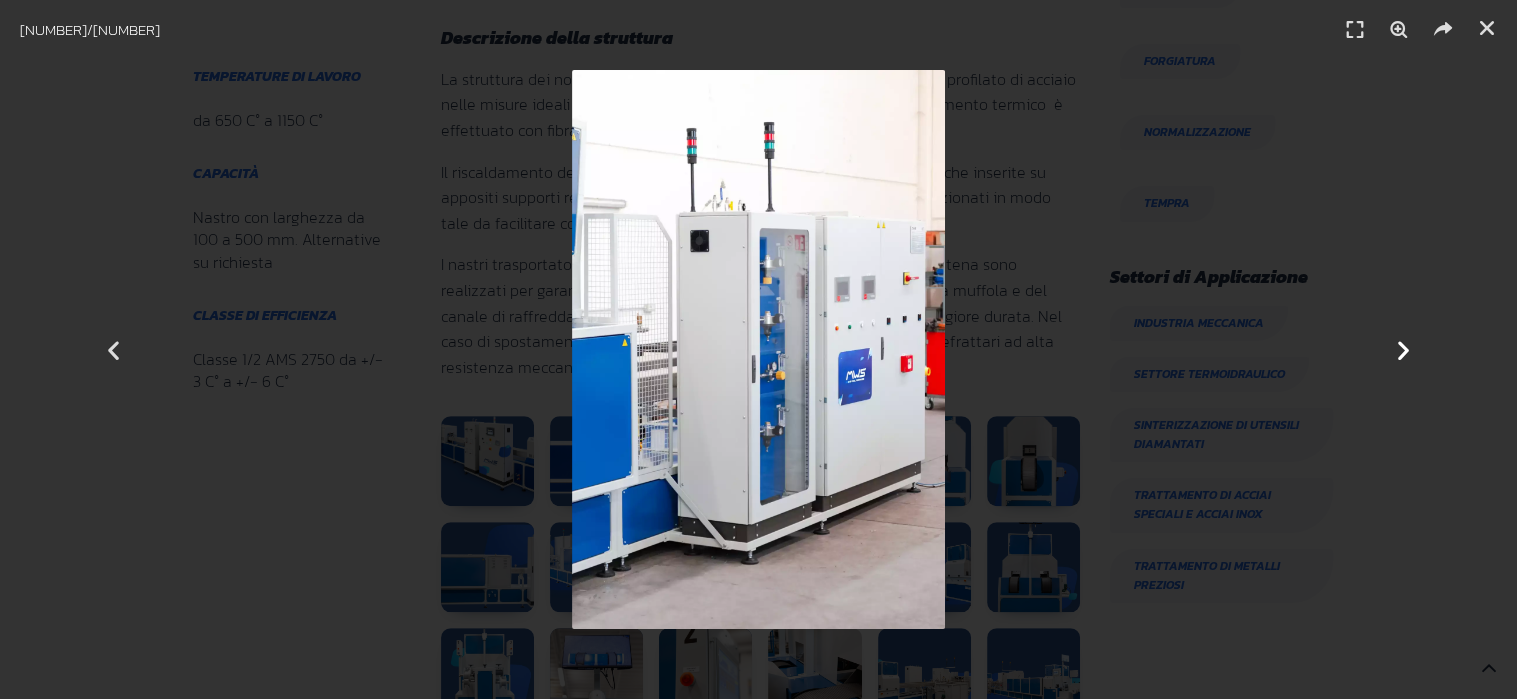 click at bounding box center [1403, 349] 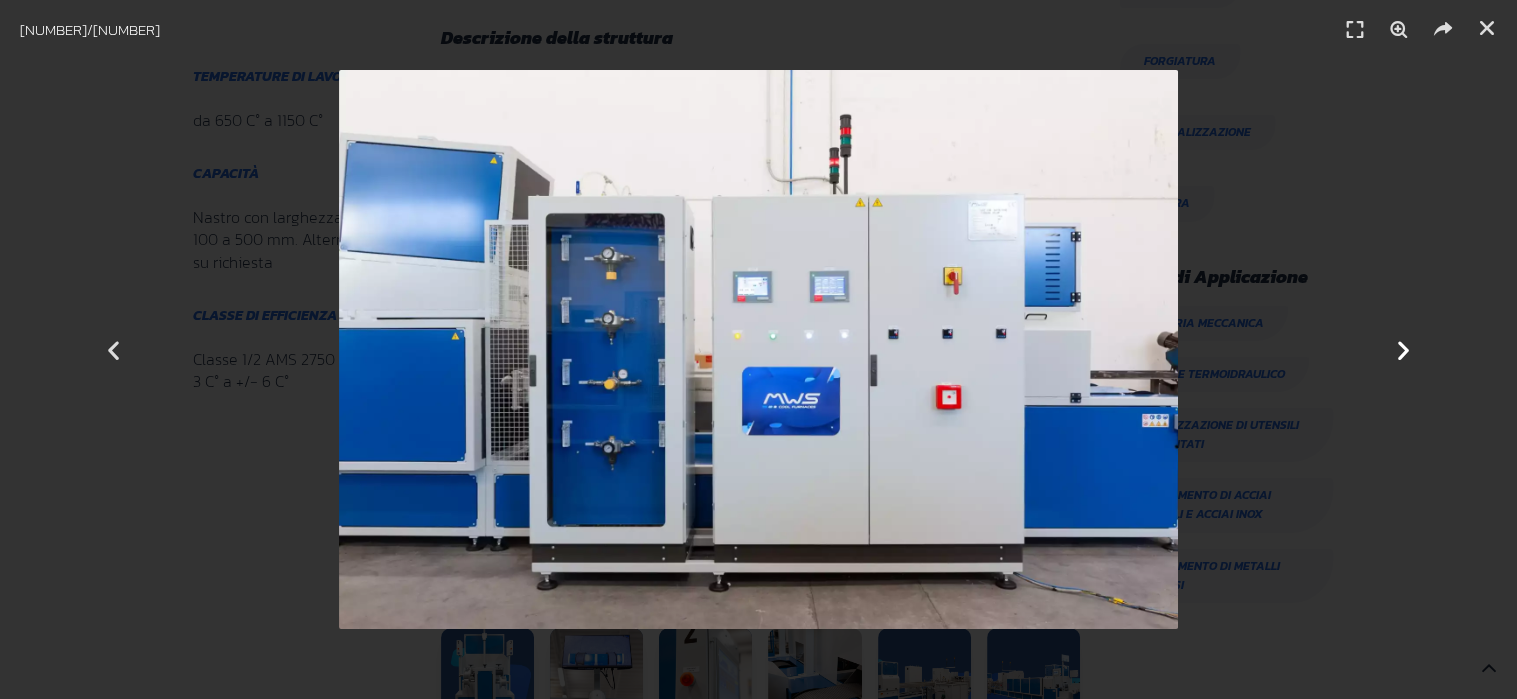 click at bounding box center (1403, 349) 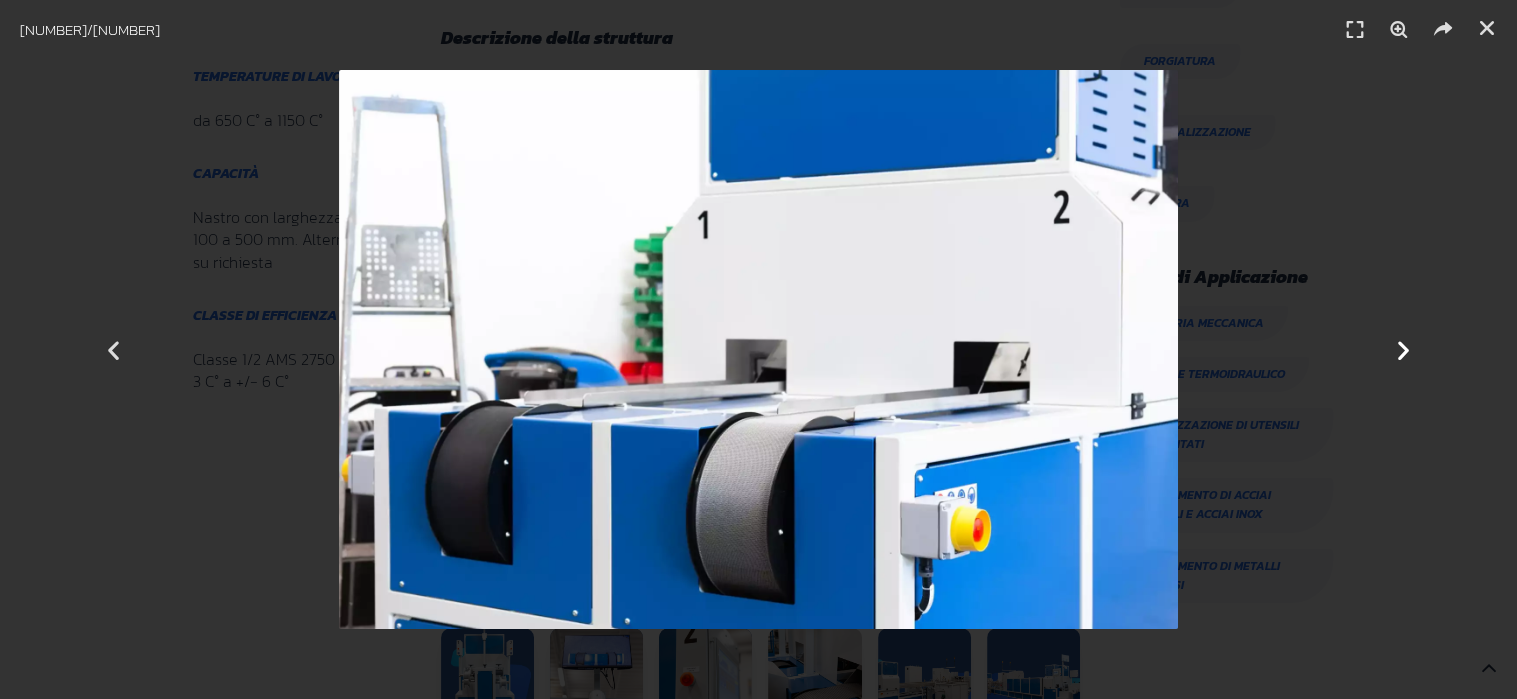click at bounding box center [1403, 349] 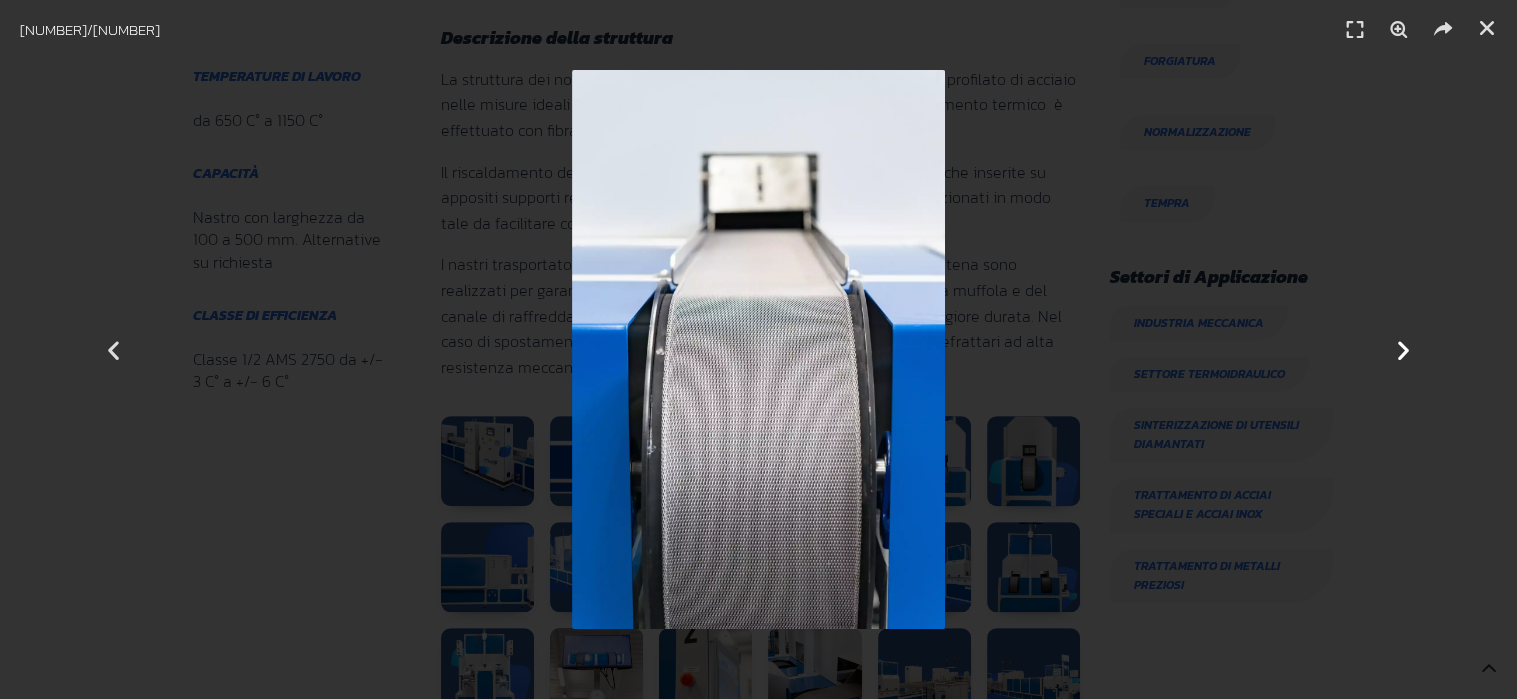 click at bounding box center [1403, 349] 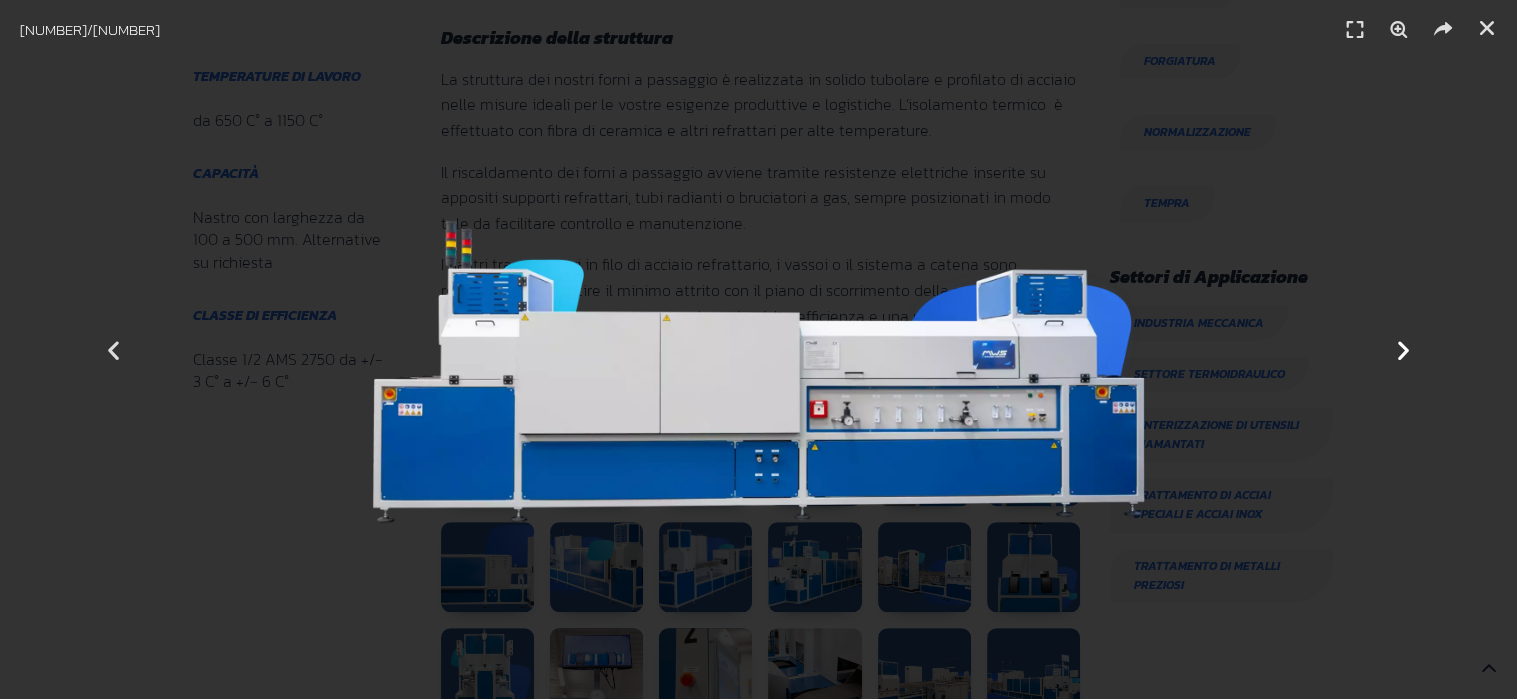 click at bounding box center [1403, 349] 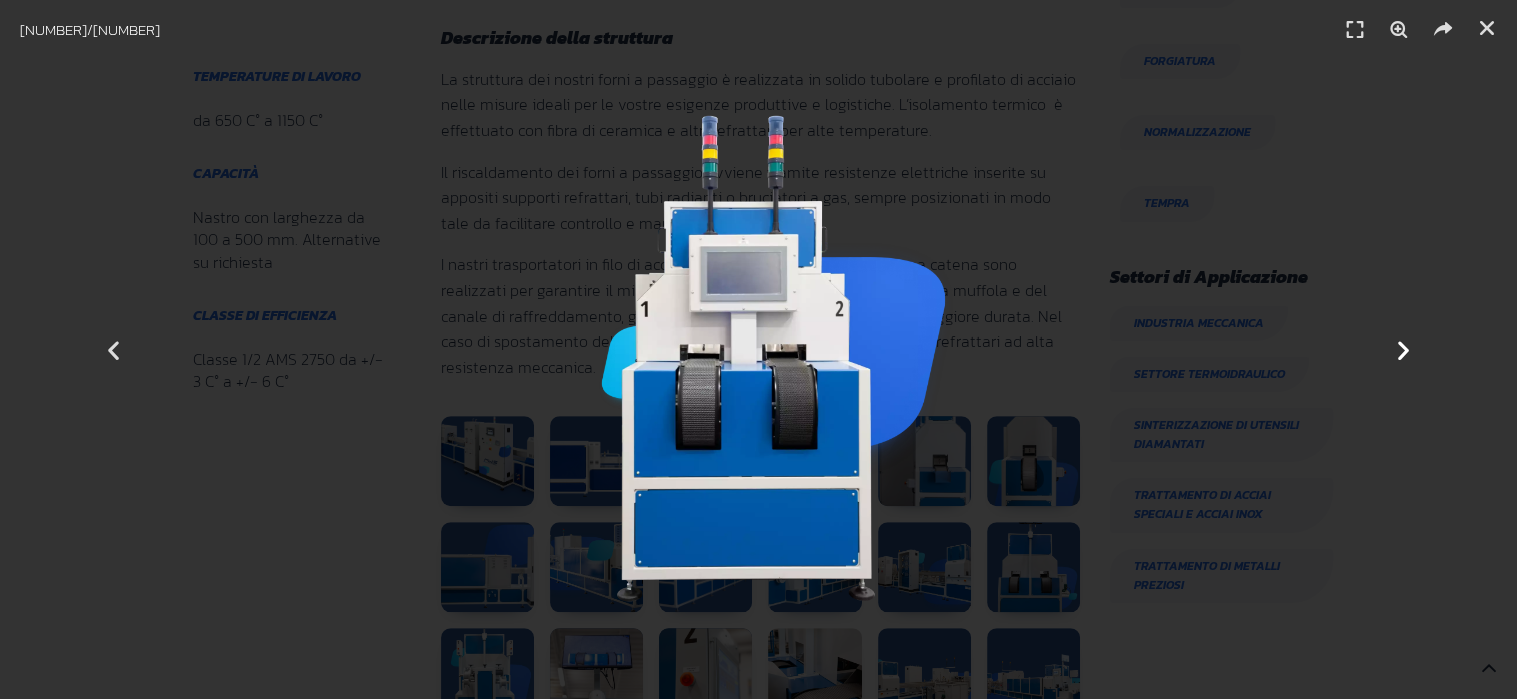 click at bounding box center (1403, 349) 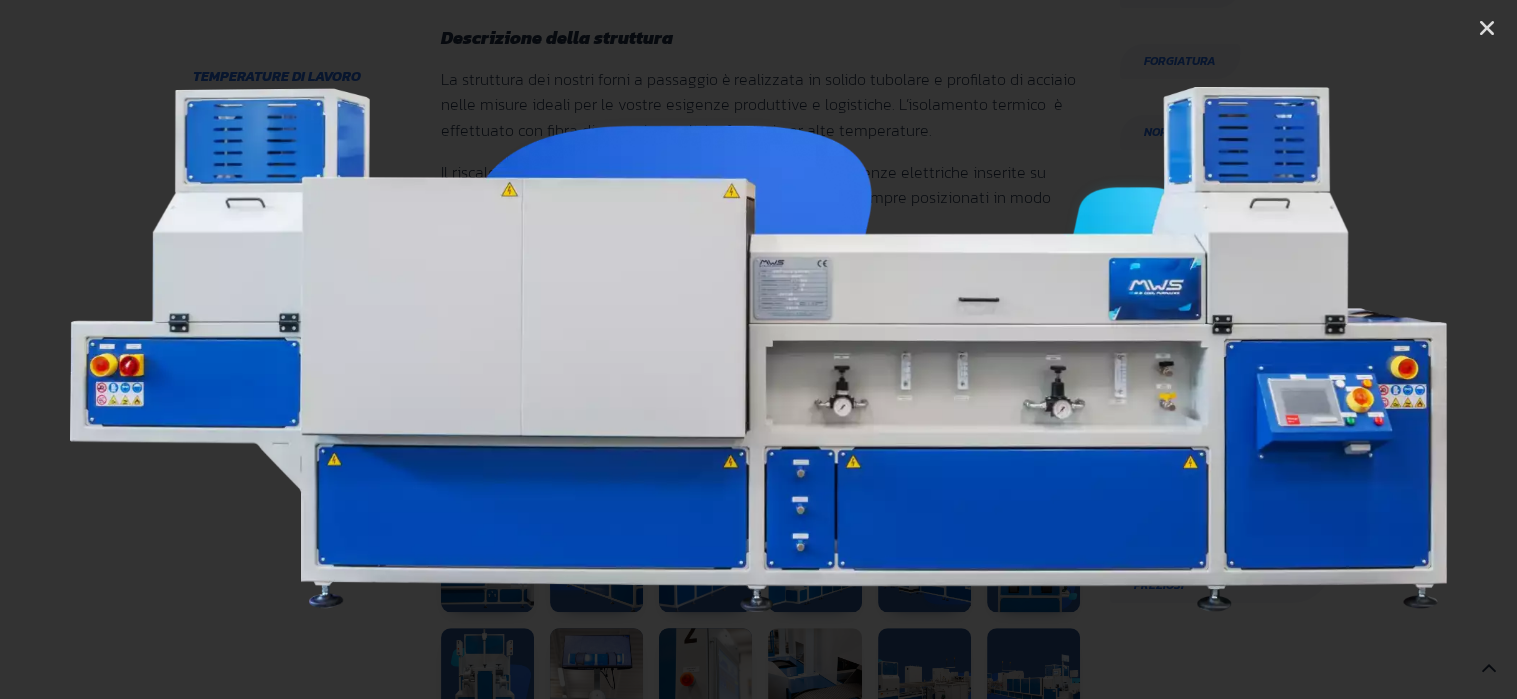 click at bounding box center (1403, 349) 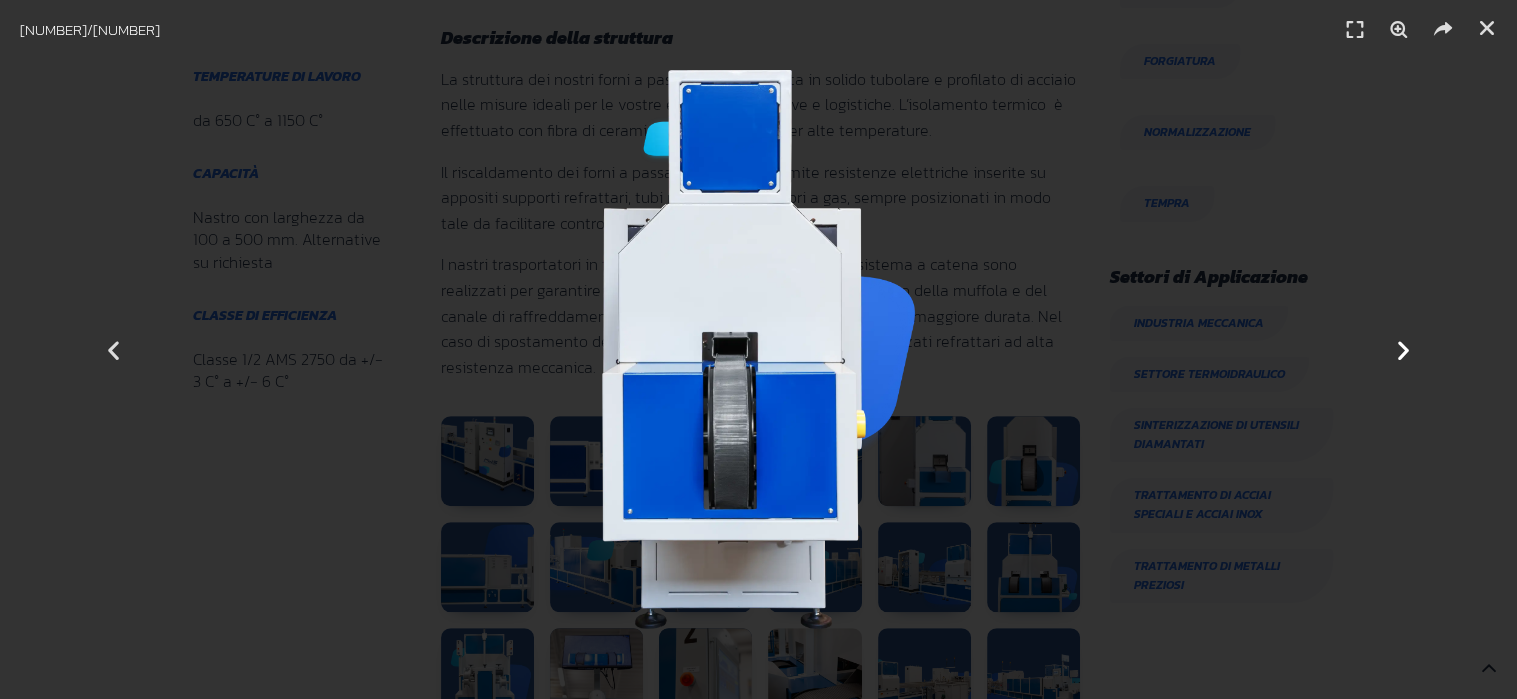 click at bounding box center (1403, 349) 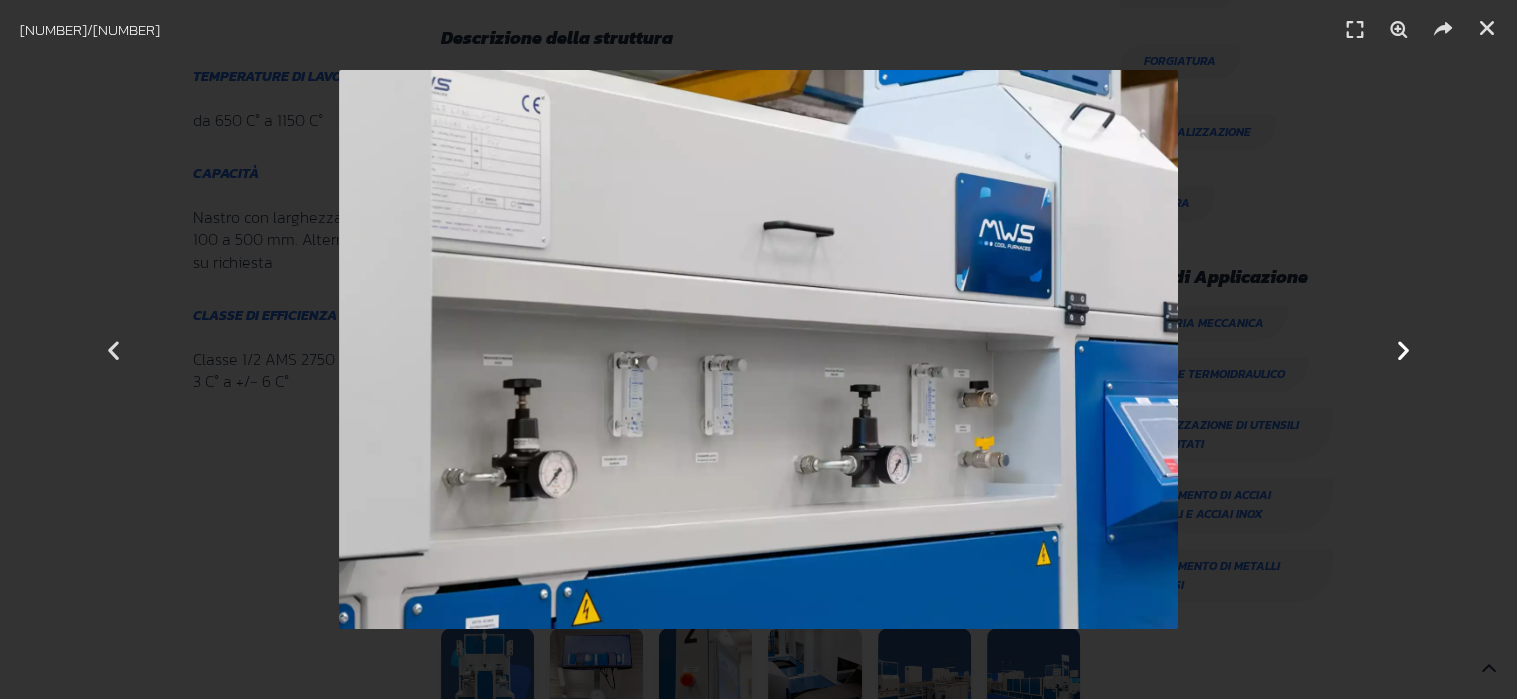 click at bounding box center (1403, 349) 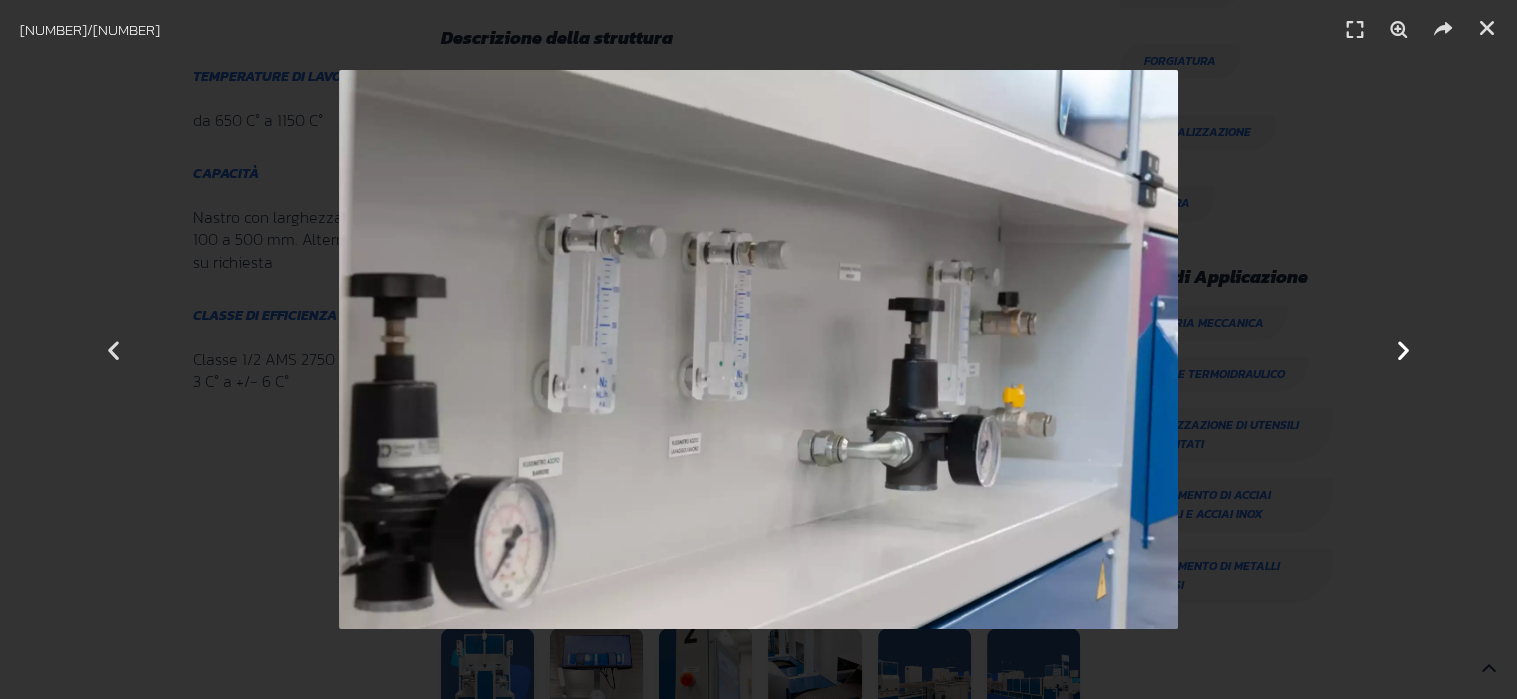 click at bounding box center [1403, 349] 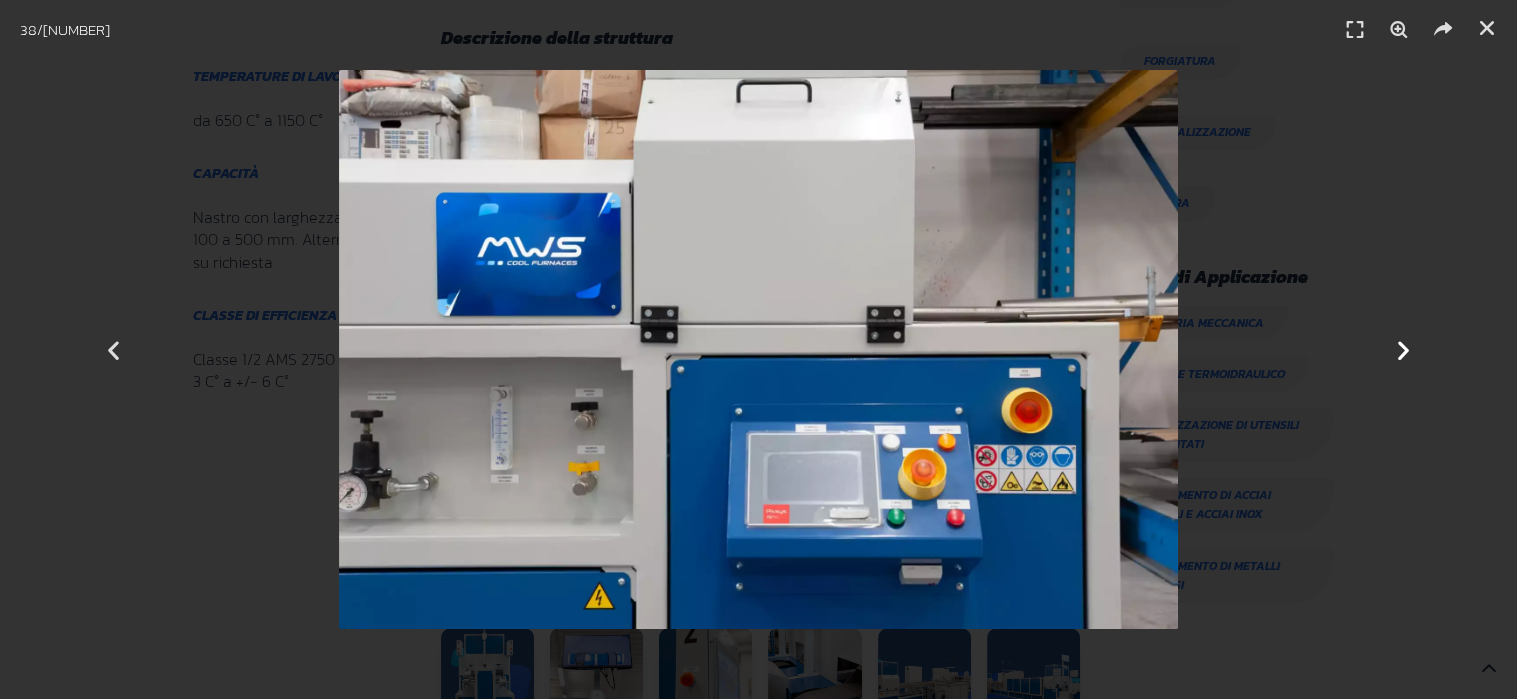 click at bounding box center (1403, 349) 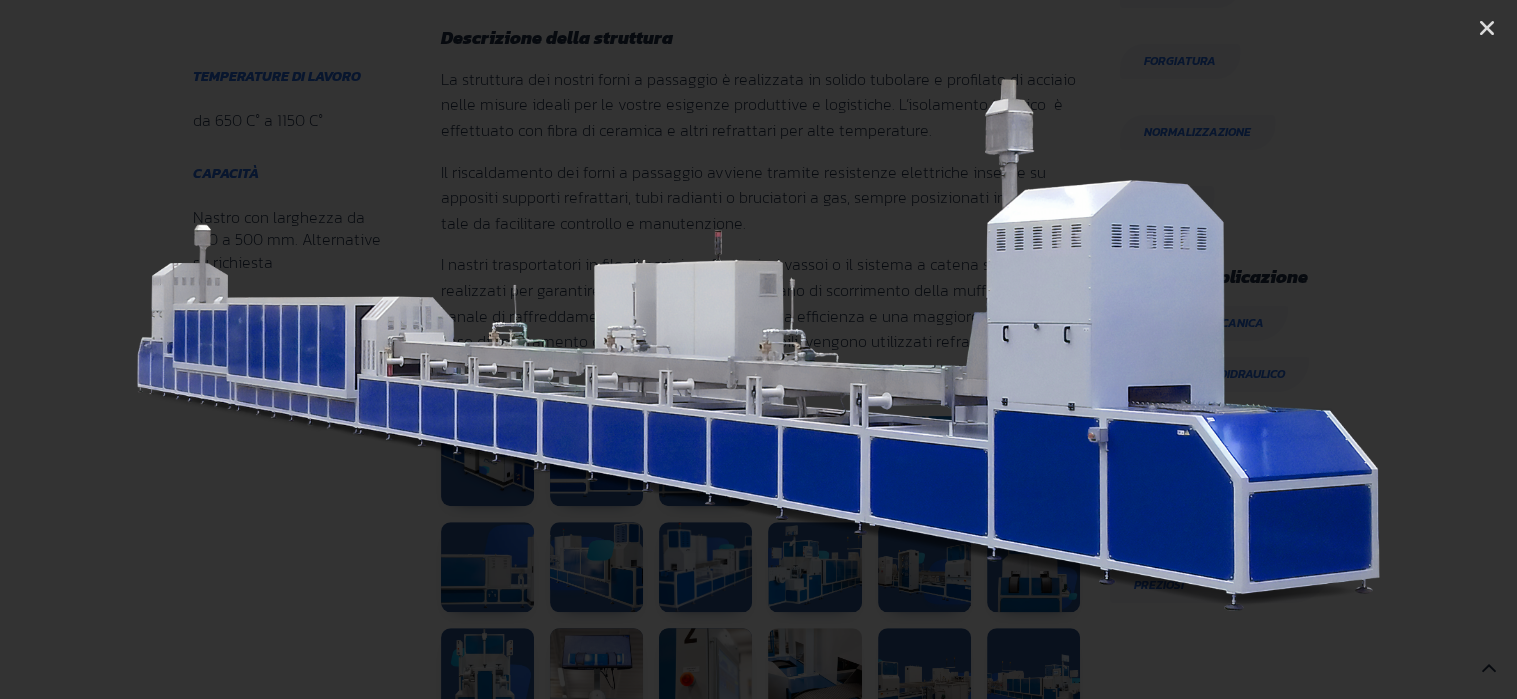 click at bounding box center (1403, 349) 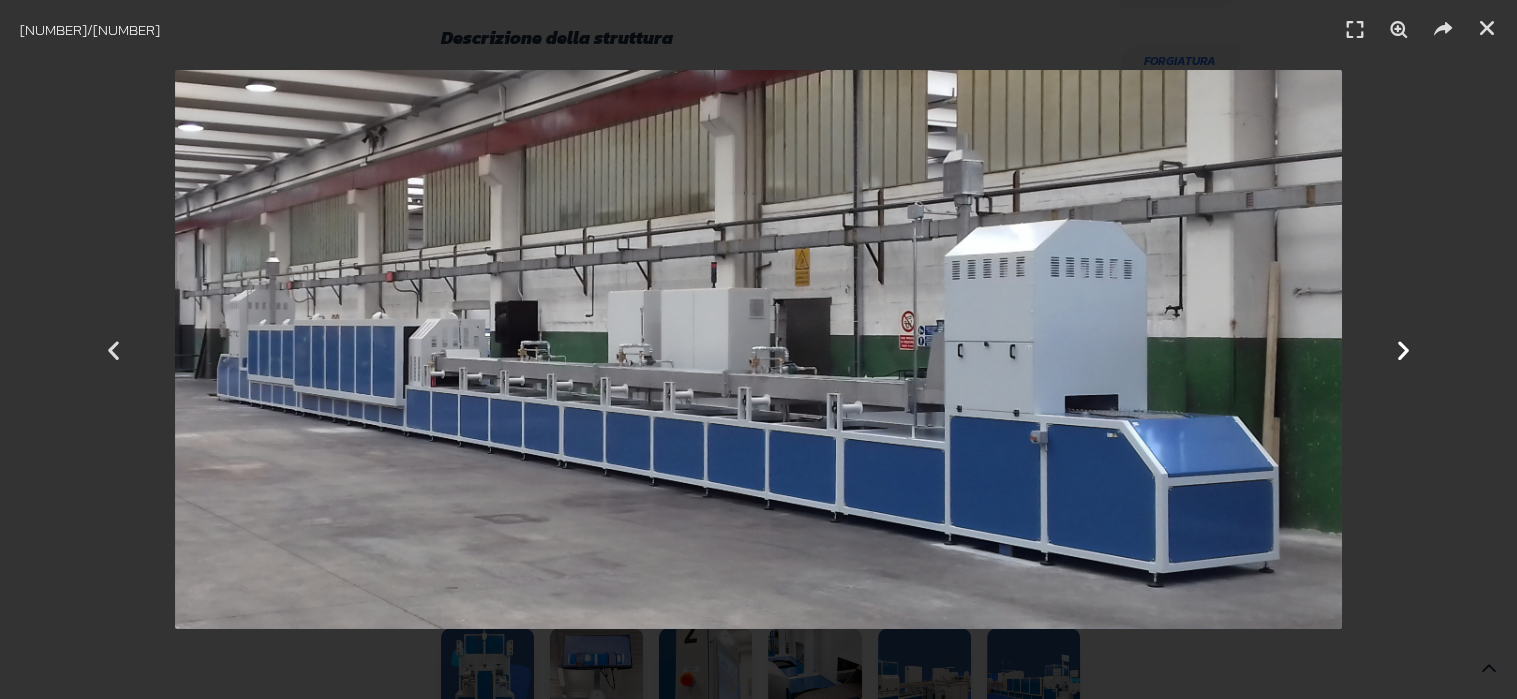 click at bounding box center (1403, 349) 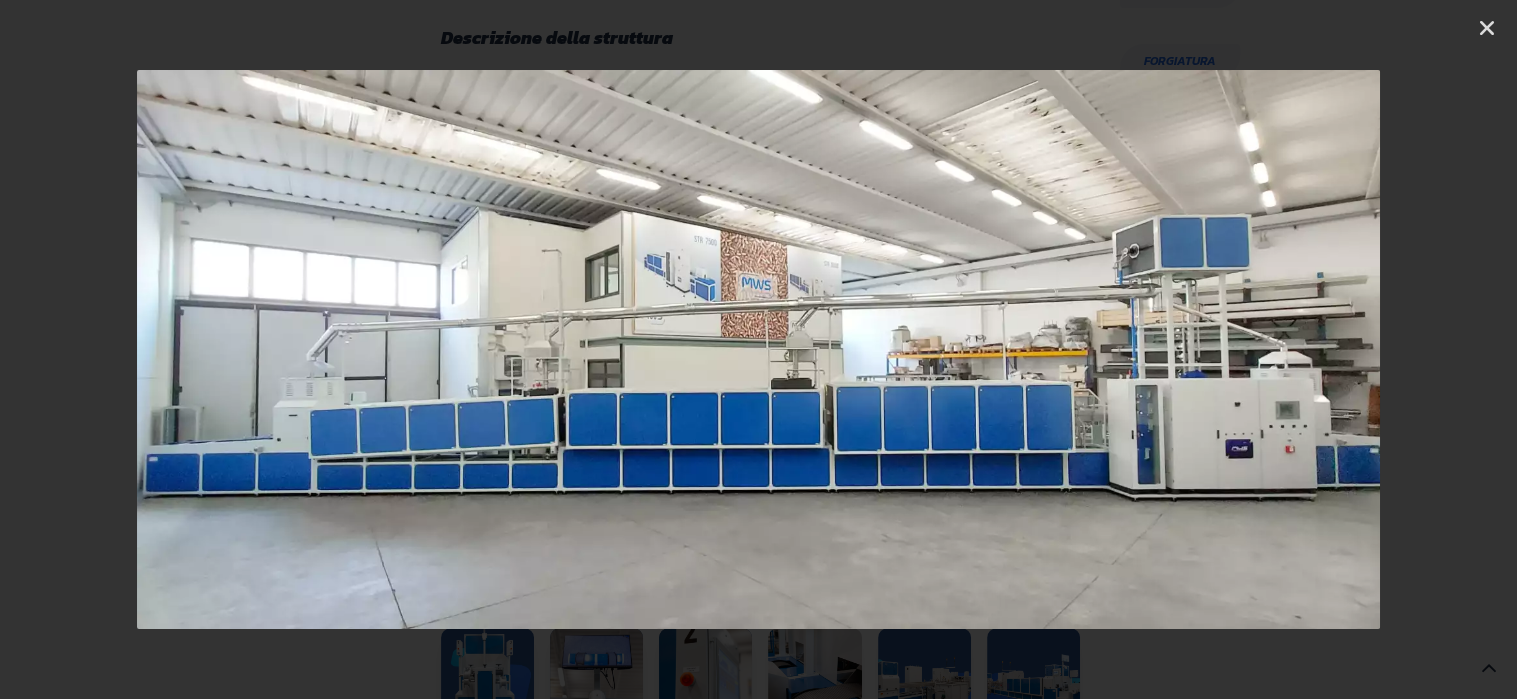 click at bounding box center [1403, 349] 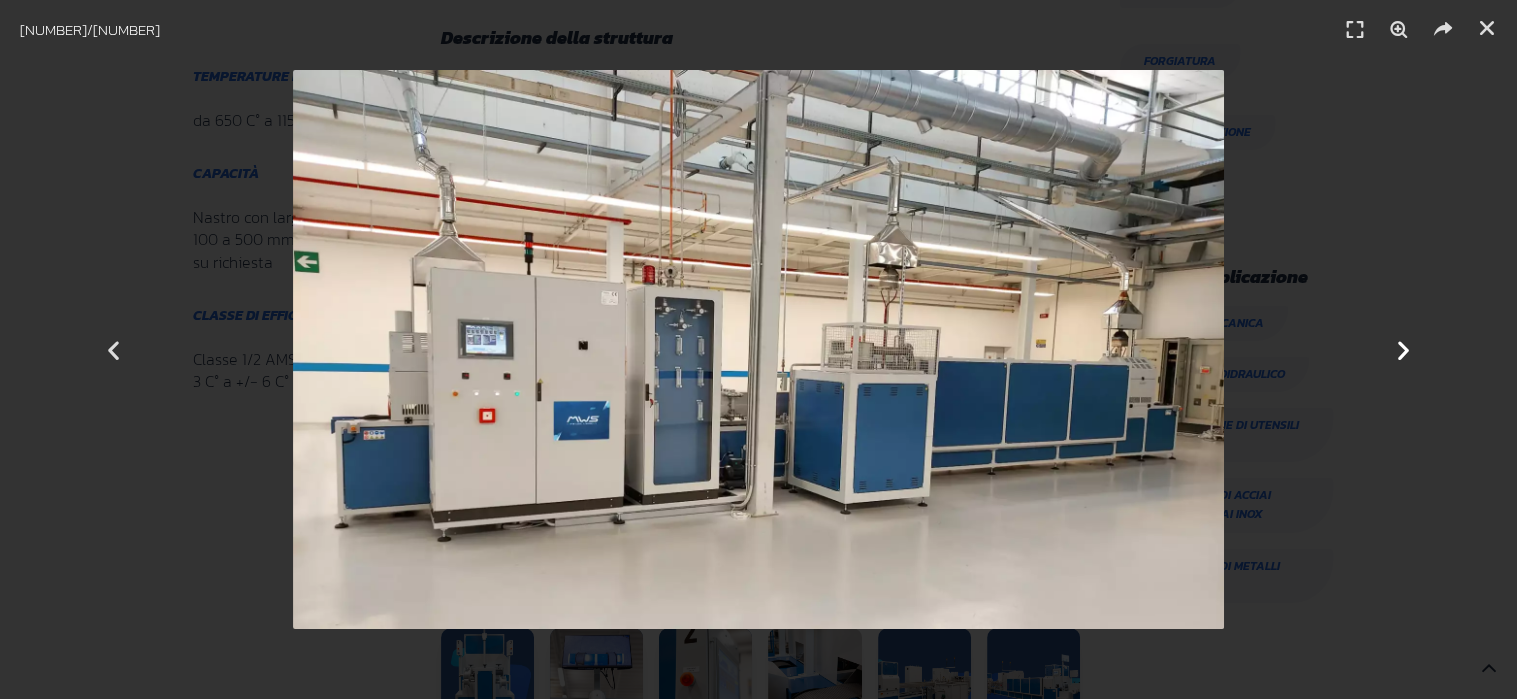 click at bounding box center (1403, 349) 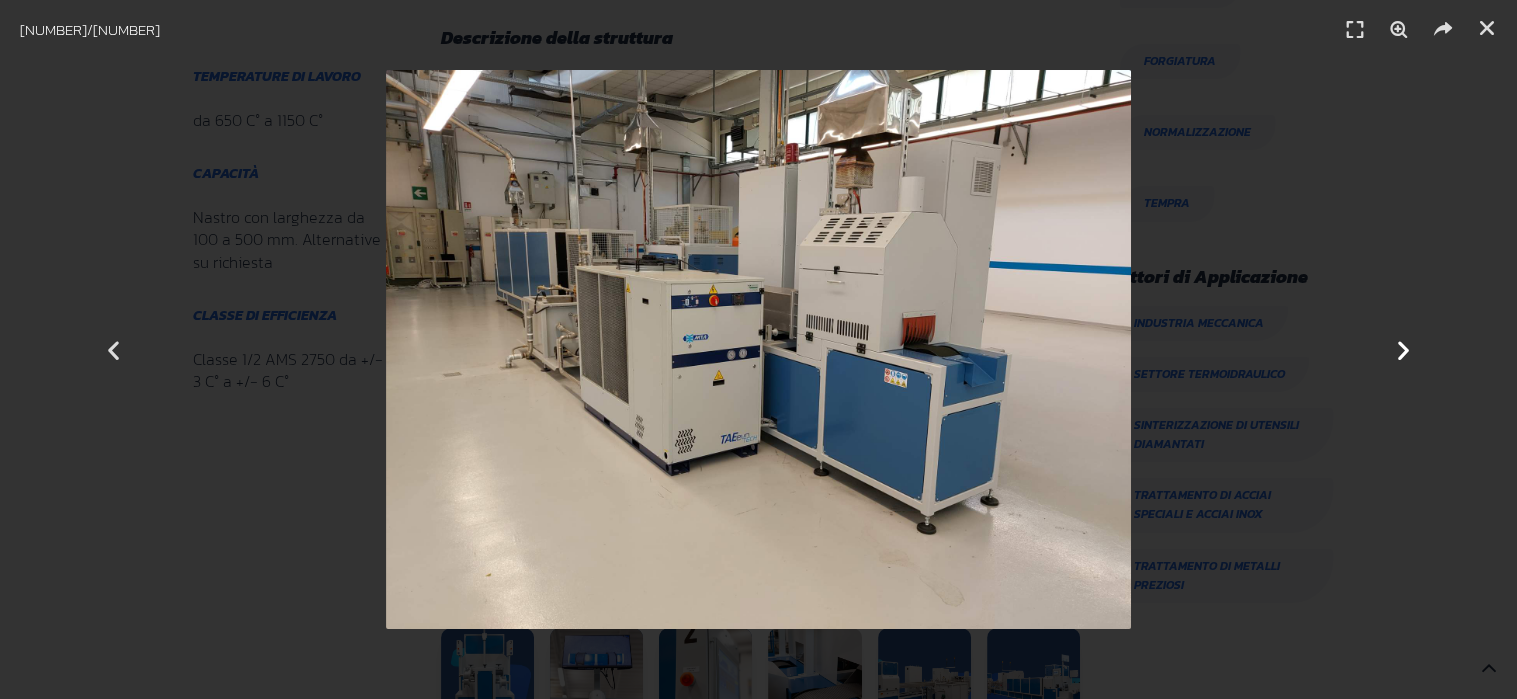click at bounding box center (1403, 349) 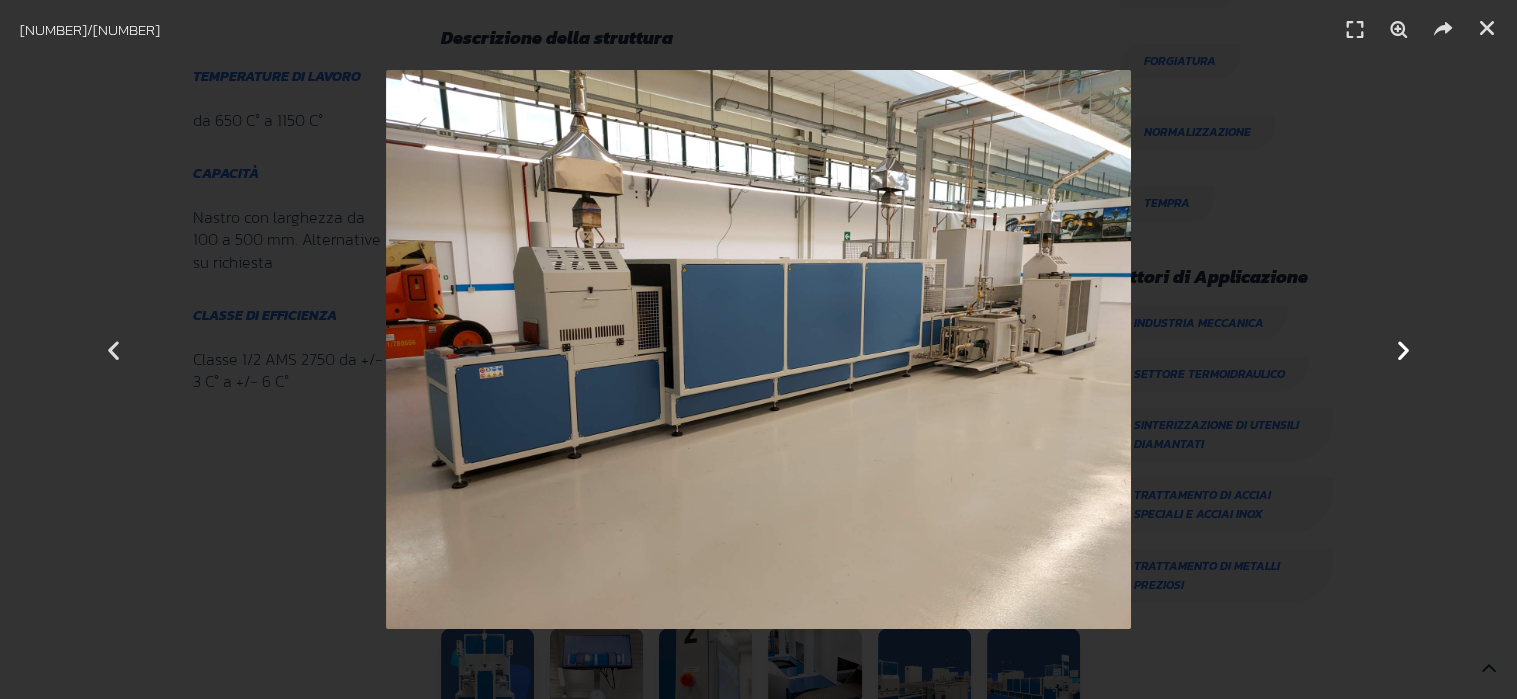 click at bounding box center (1403, 349) 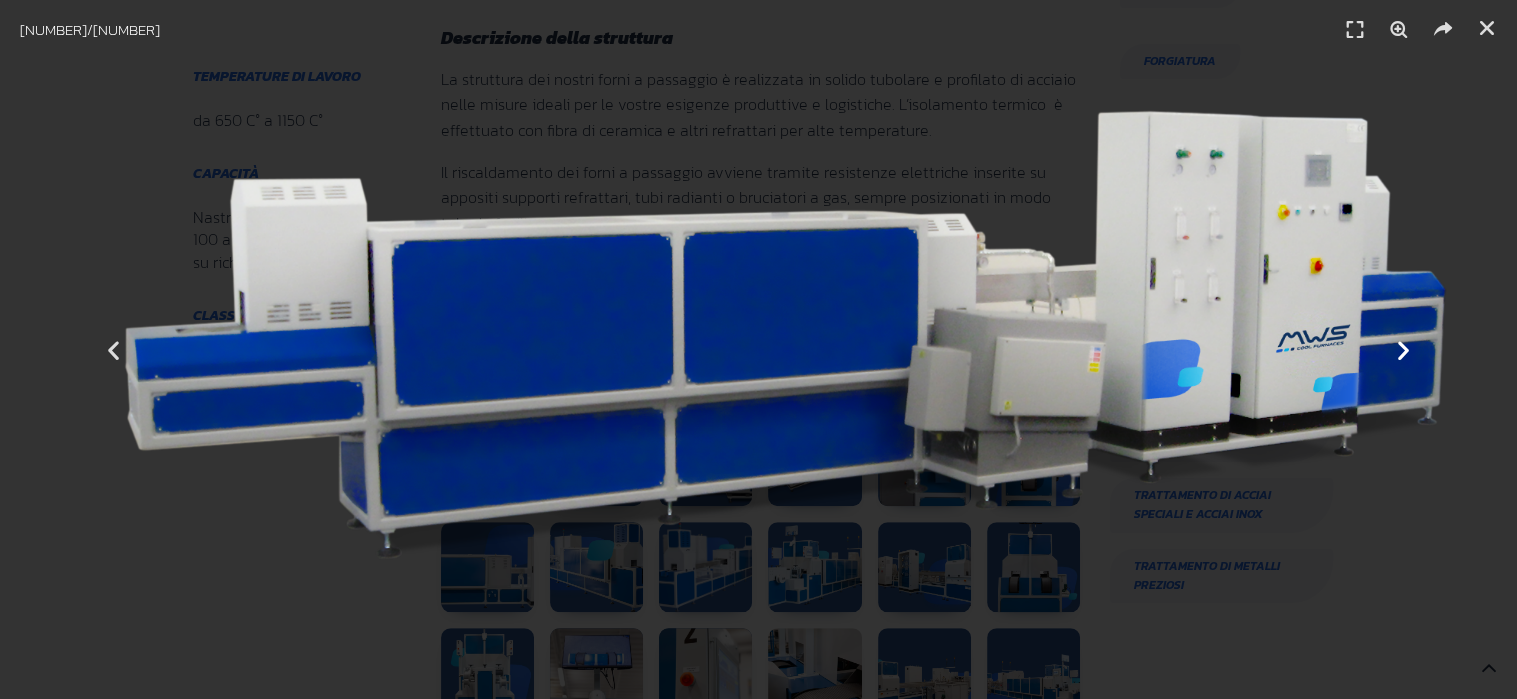click at bounding box center (1403, 349) 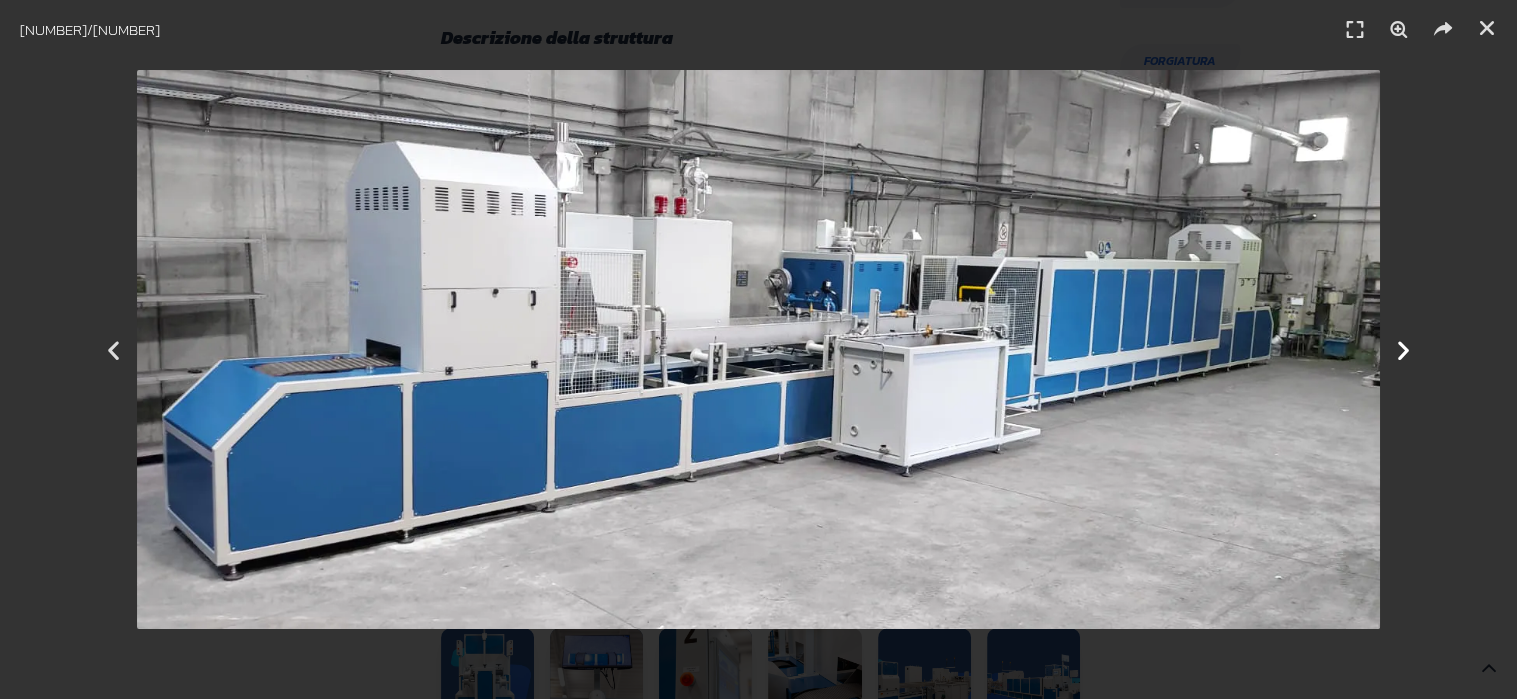 click at bounding box center (1403, 349) 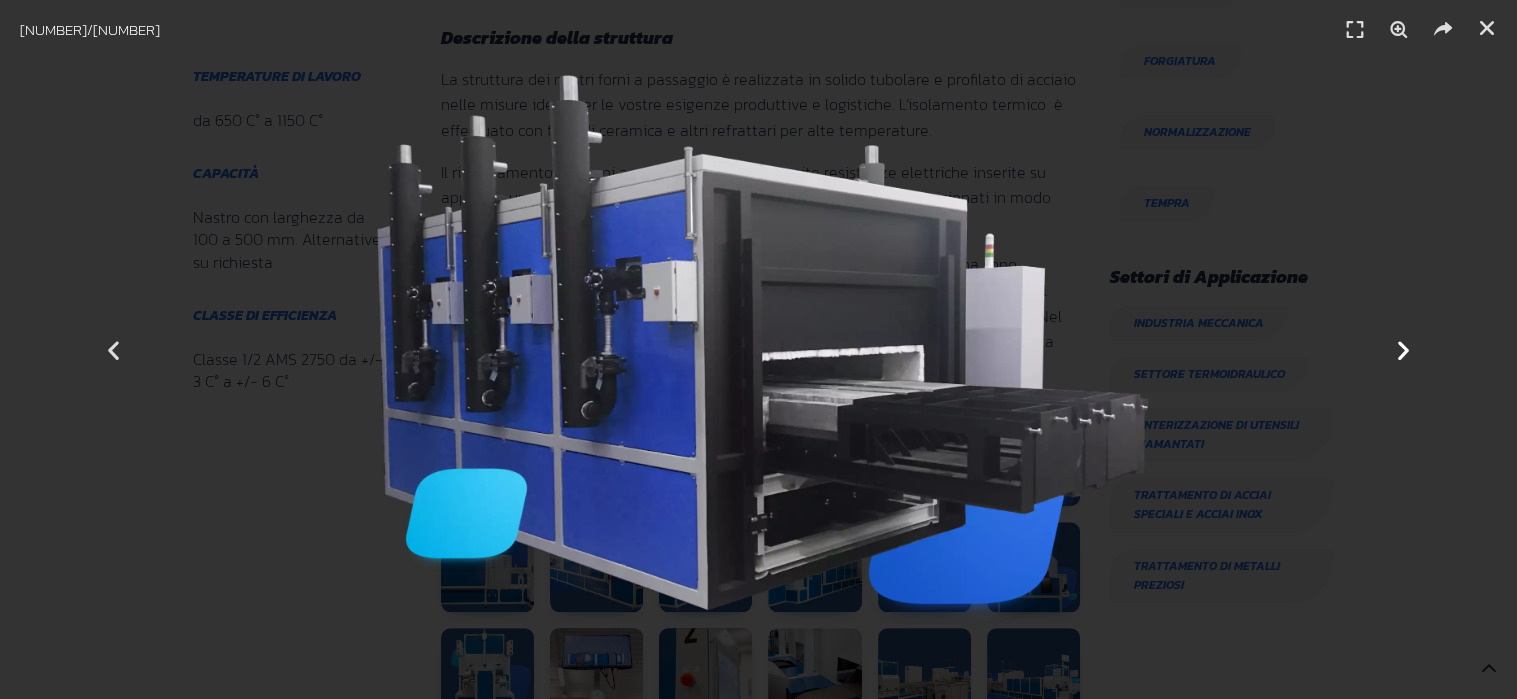 click at bounding box center [1403, 349] 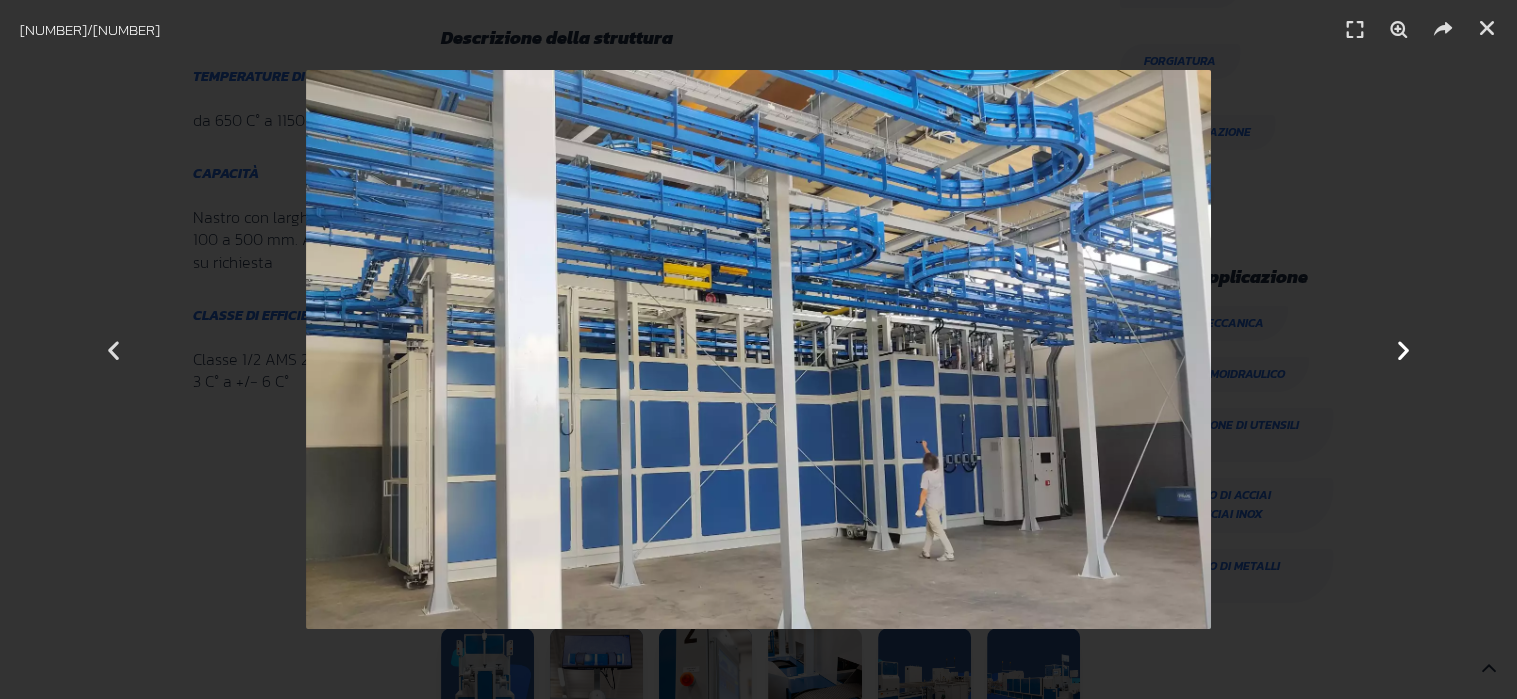 click at bounding box center [1403, 349] 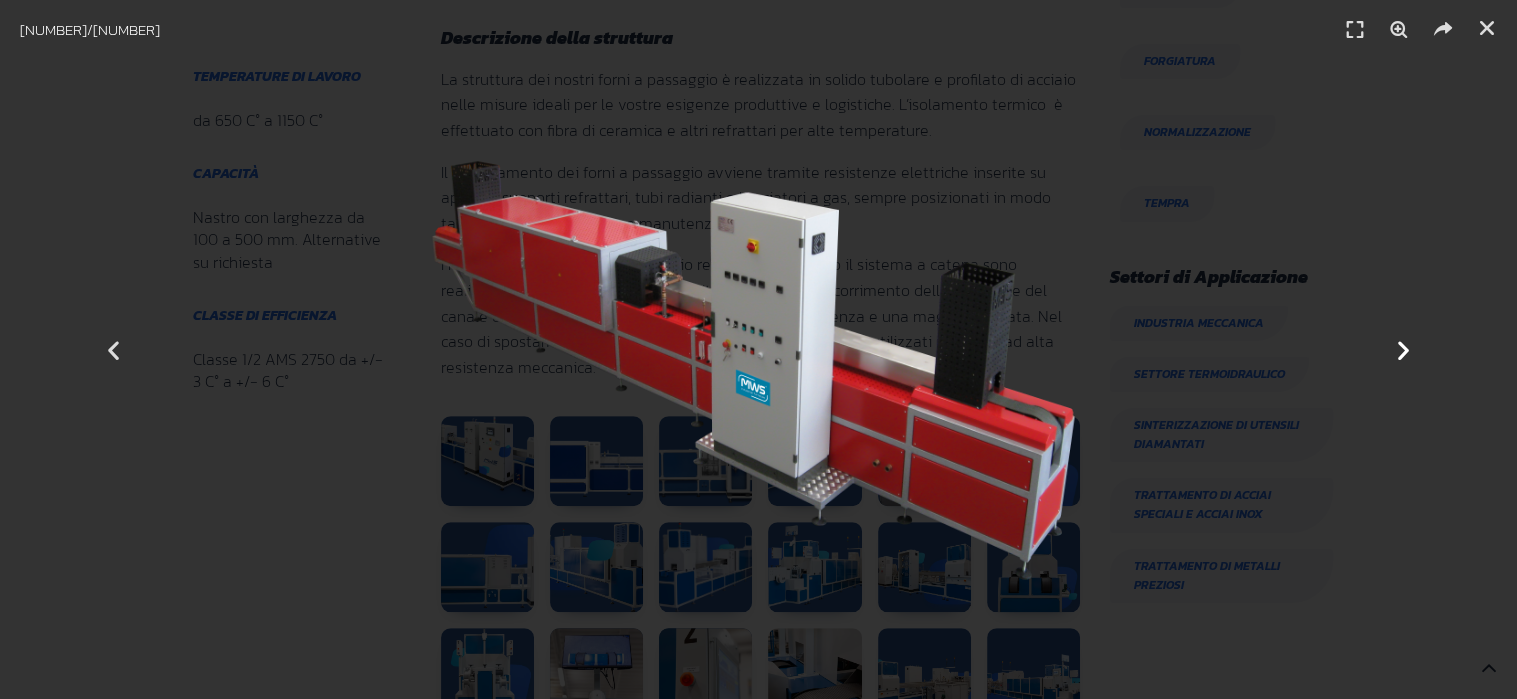 click at bounding box center [1403, 349] 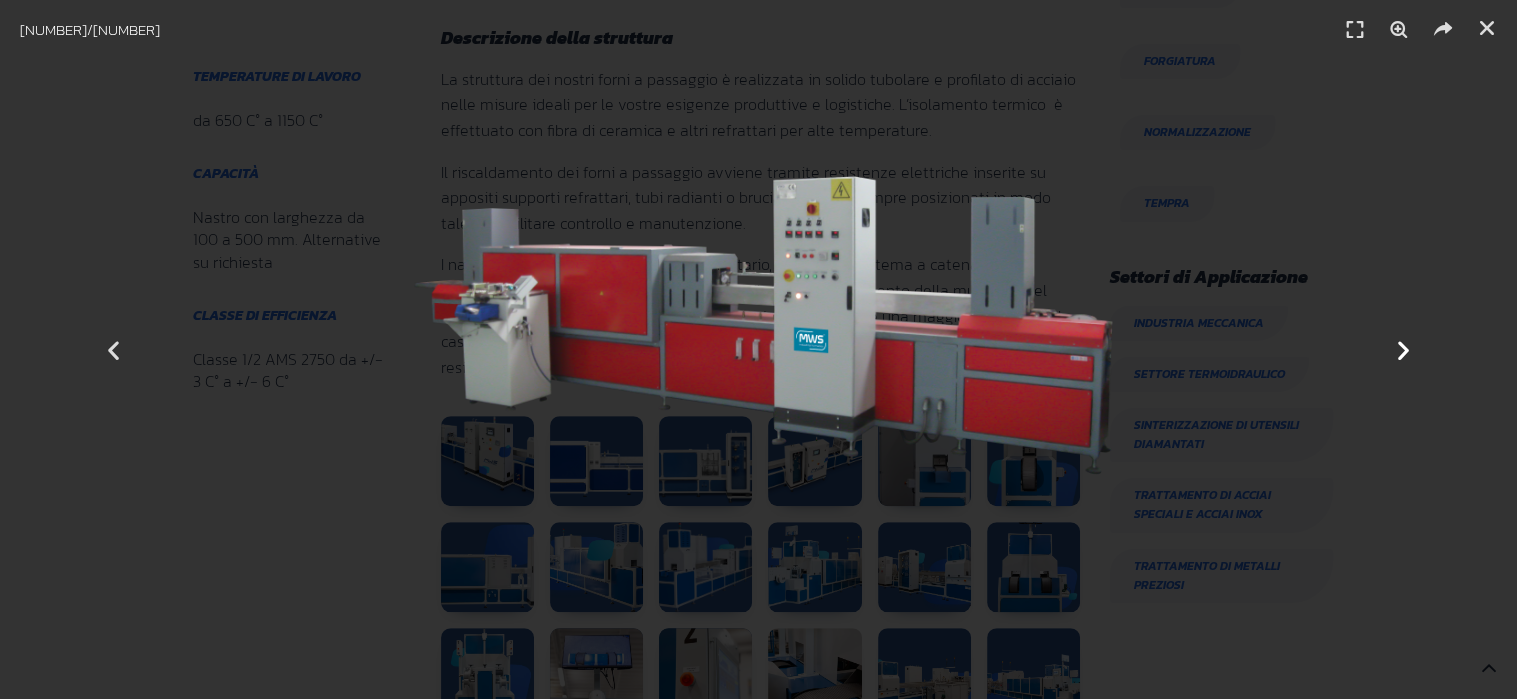click at bounding box center [1403, 349] 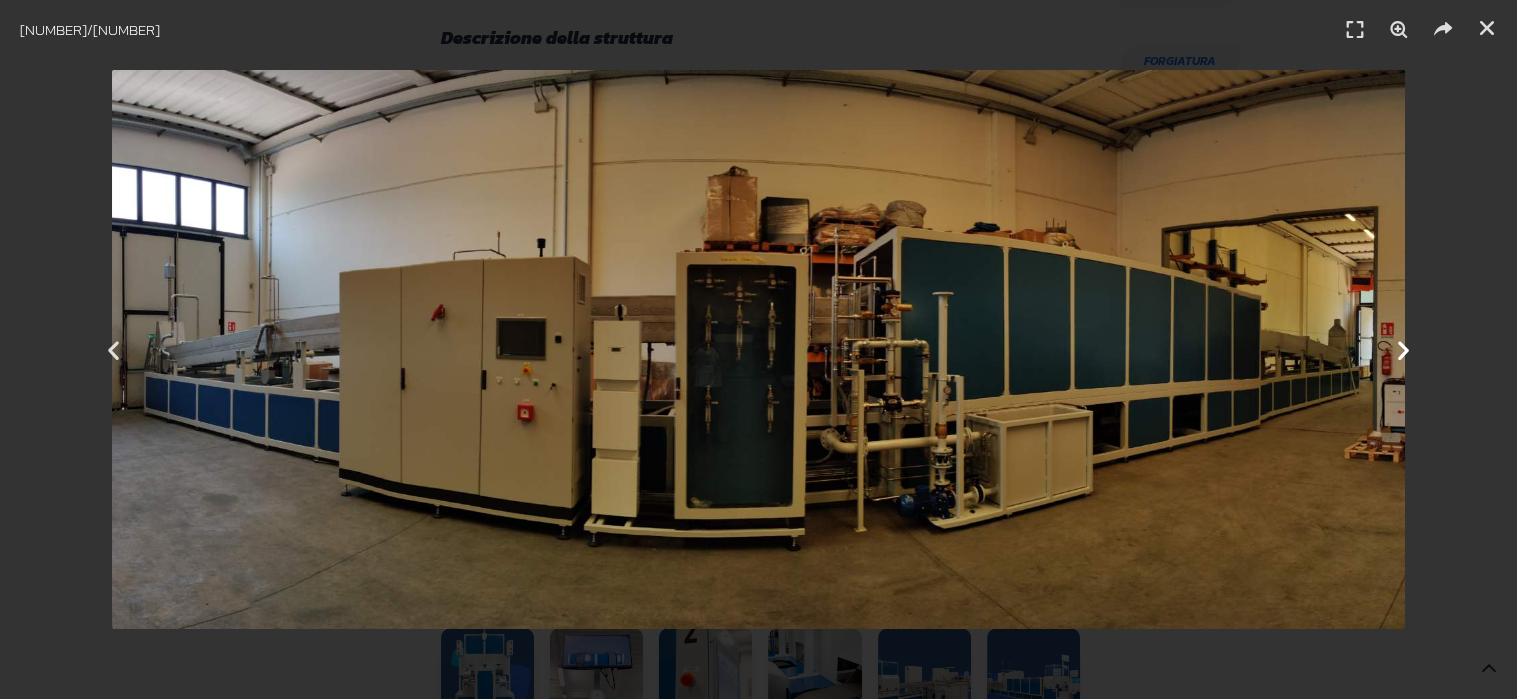 click at bounding box center (1403, 349) 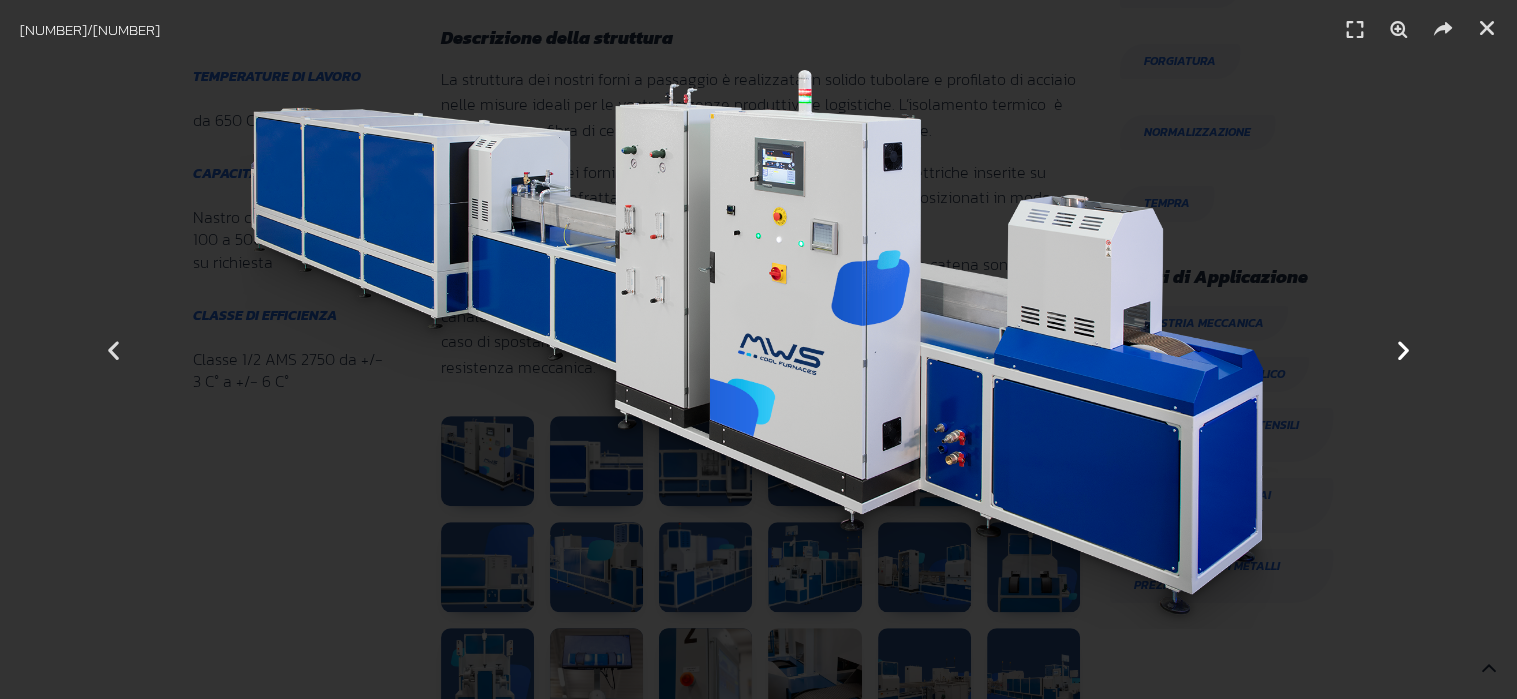 click at bounding box center [1403, 349] 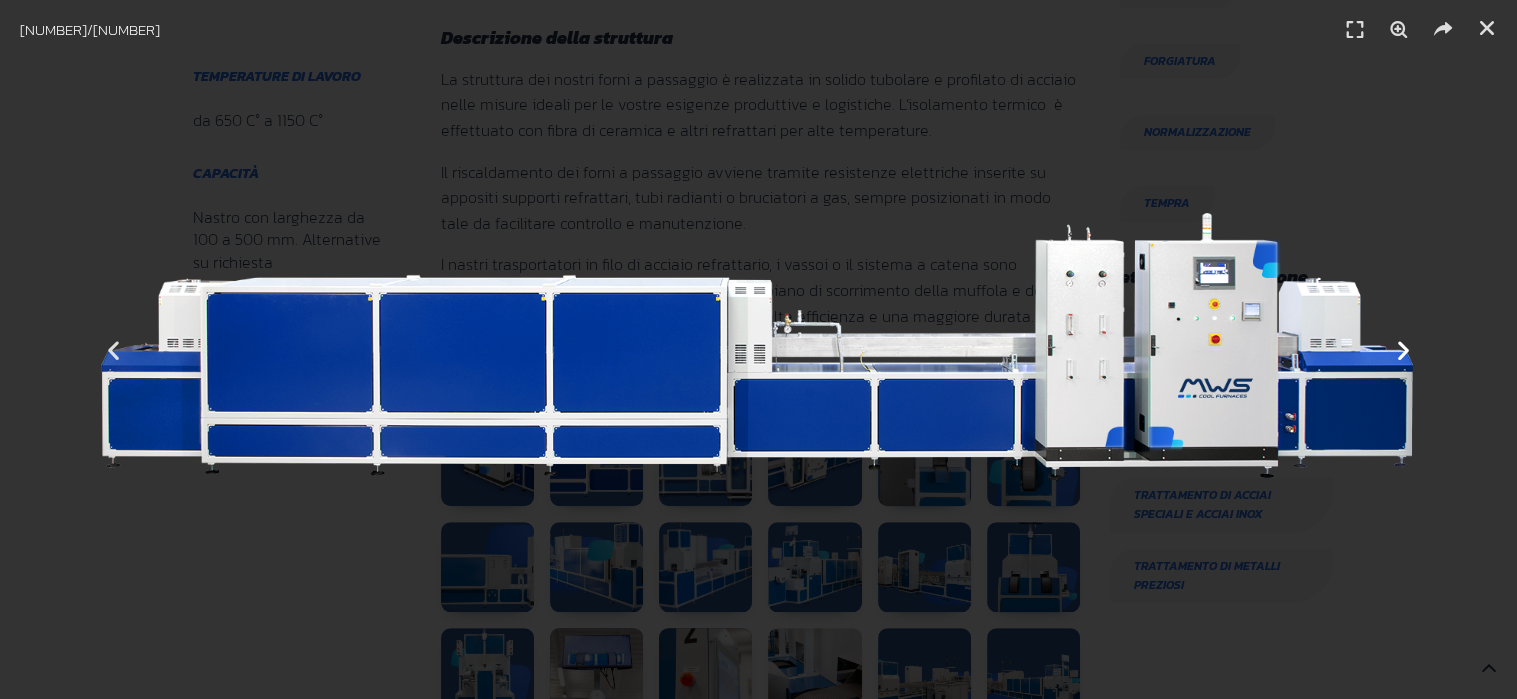 click at bounding box center [1403, 349] 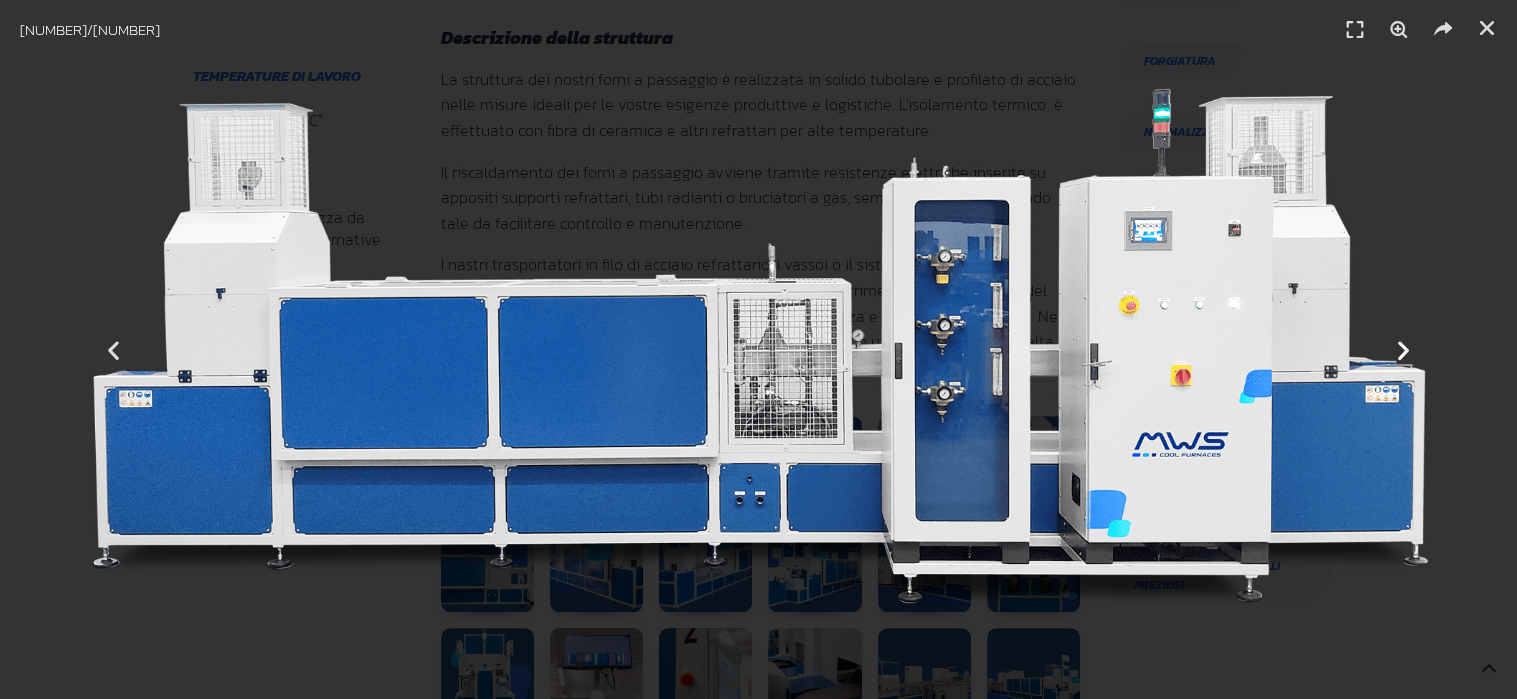 click at bounding box center (1403, 349) 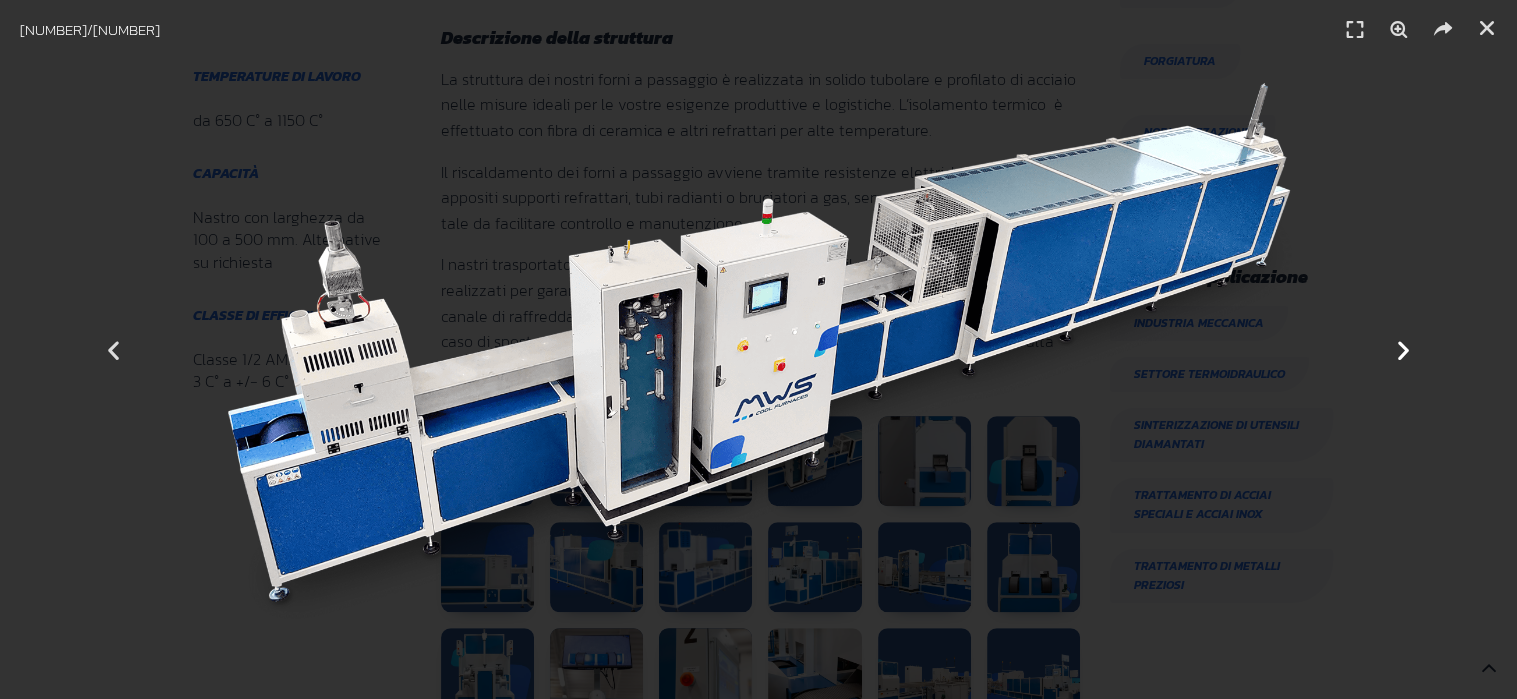 click at bounding box center [1403, 349] 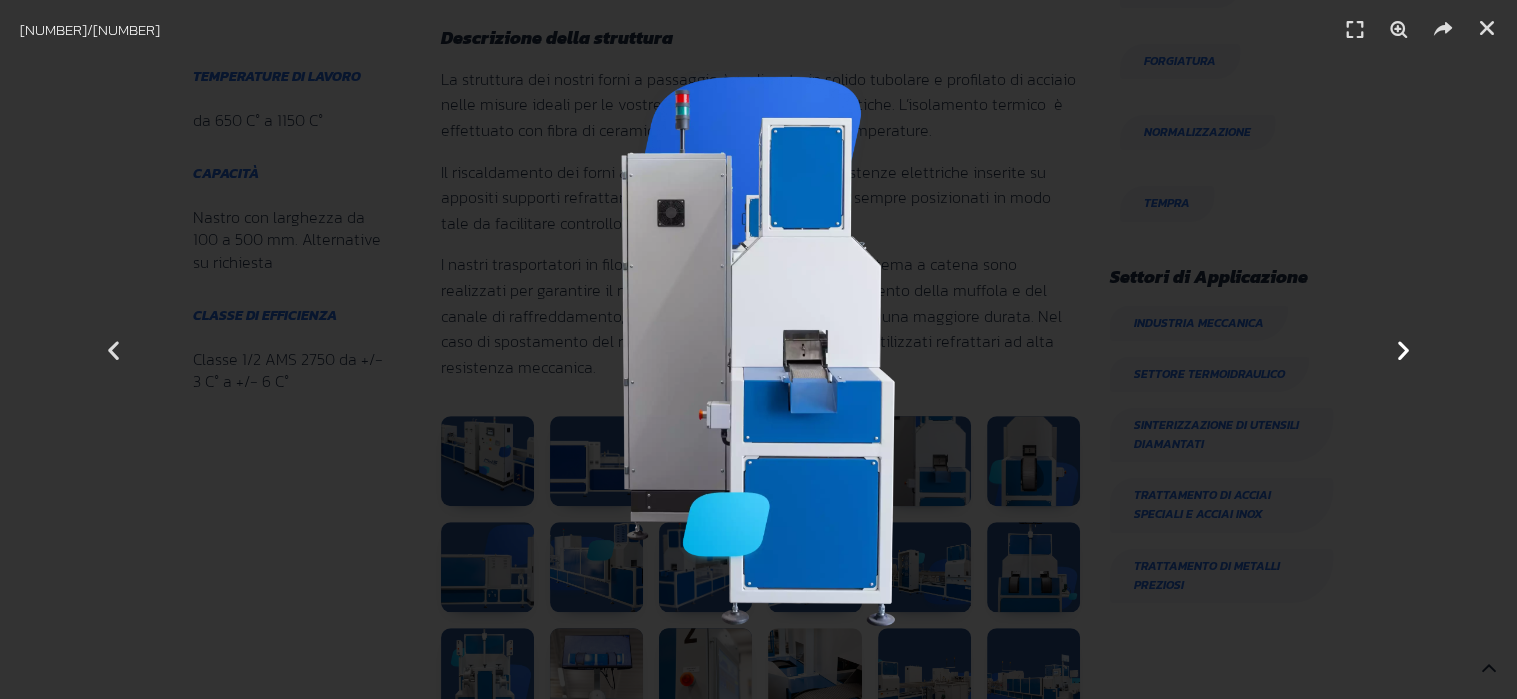 click at bounding box center [1403, 349] 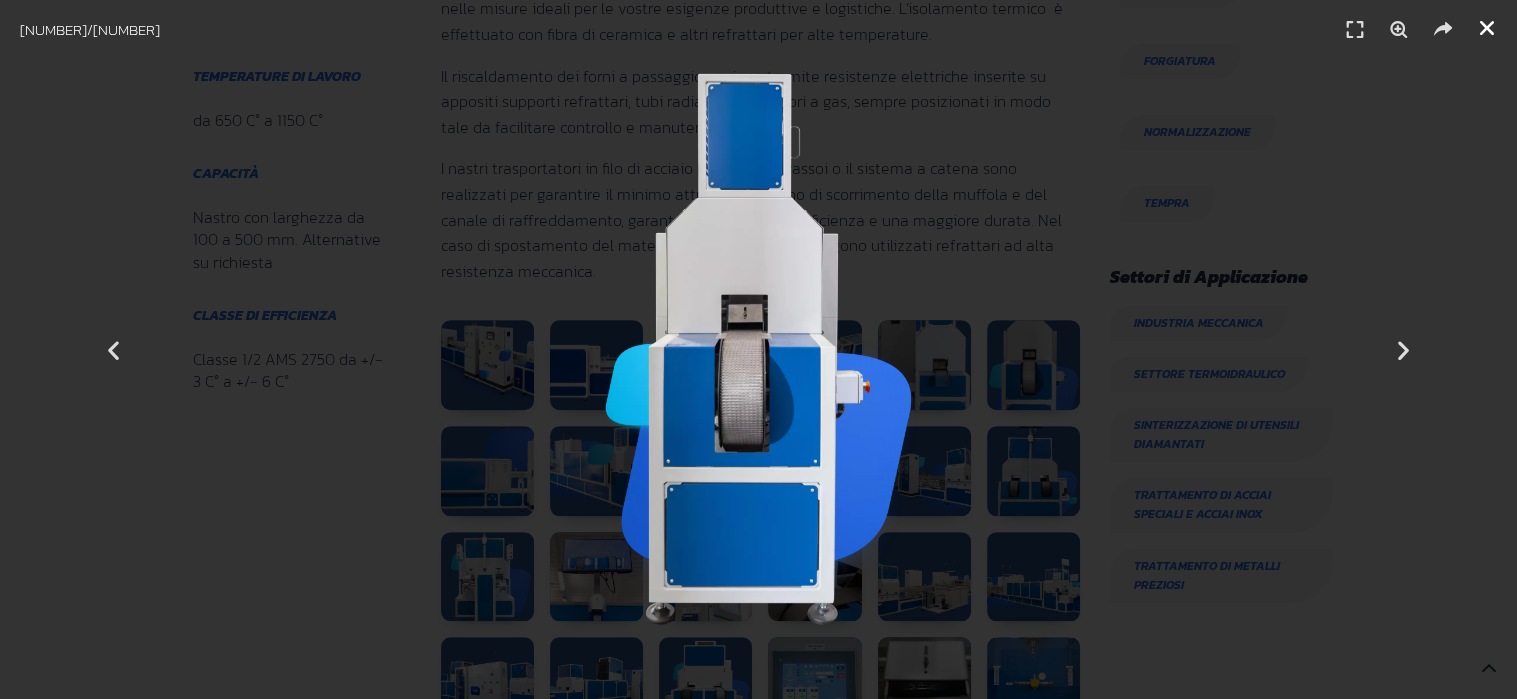 scroll, scrollTop: 1000, scrollLeft: 0, axis: vertical 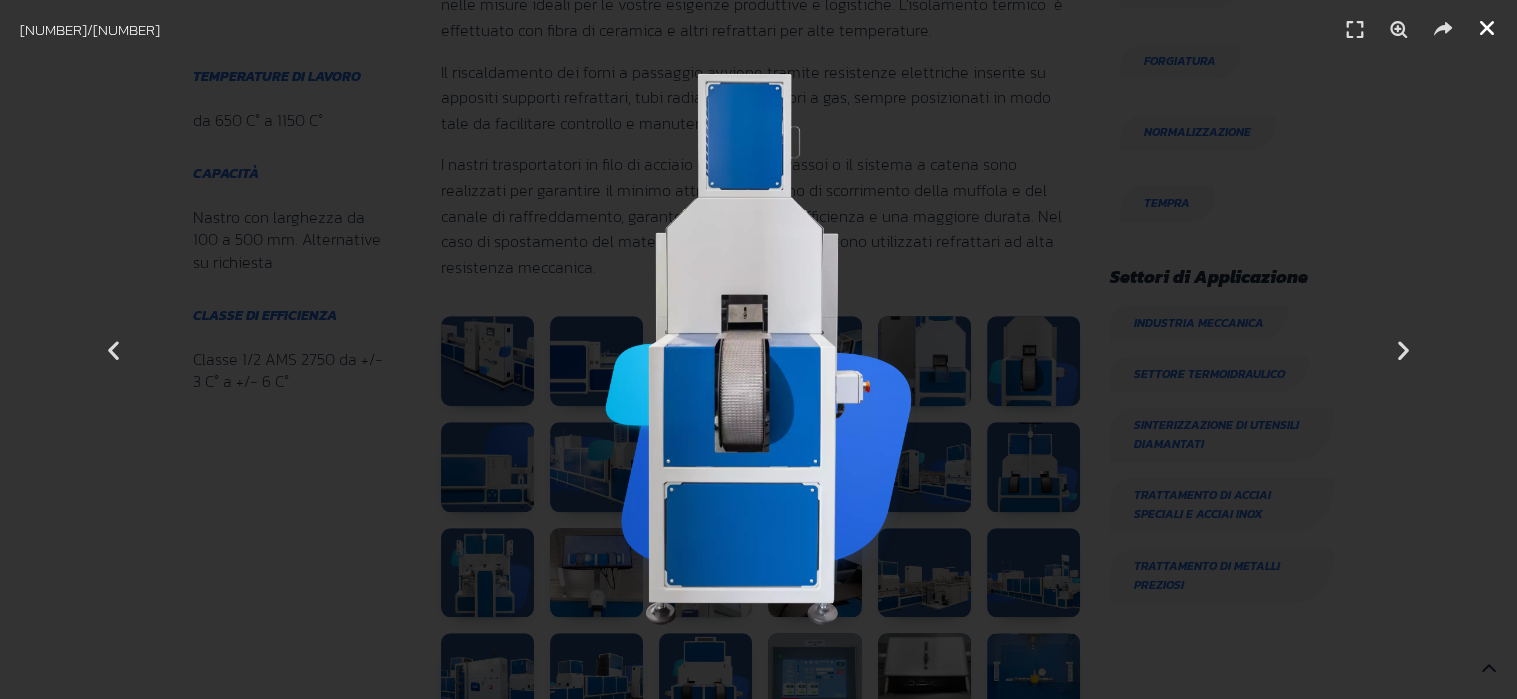 click at bounding box center (1487, 28) 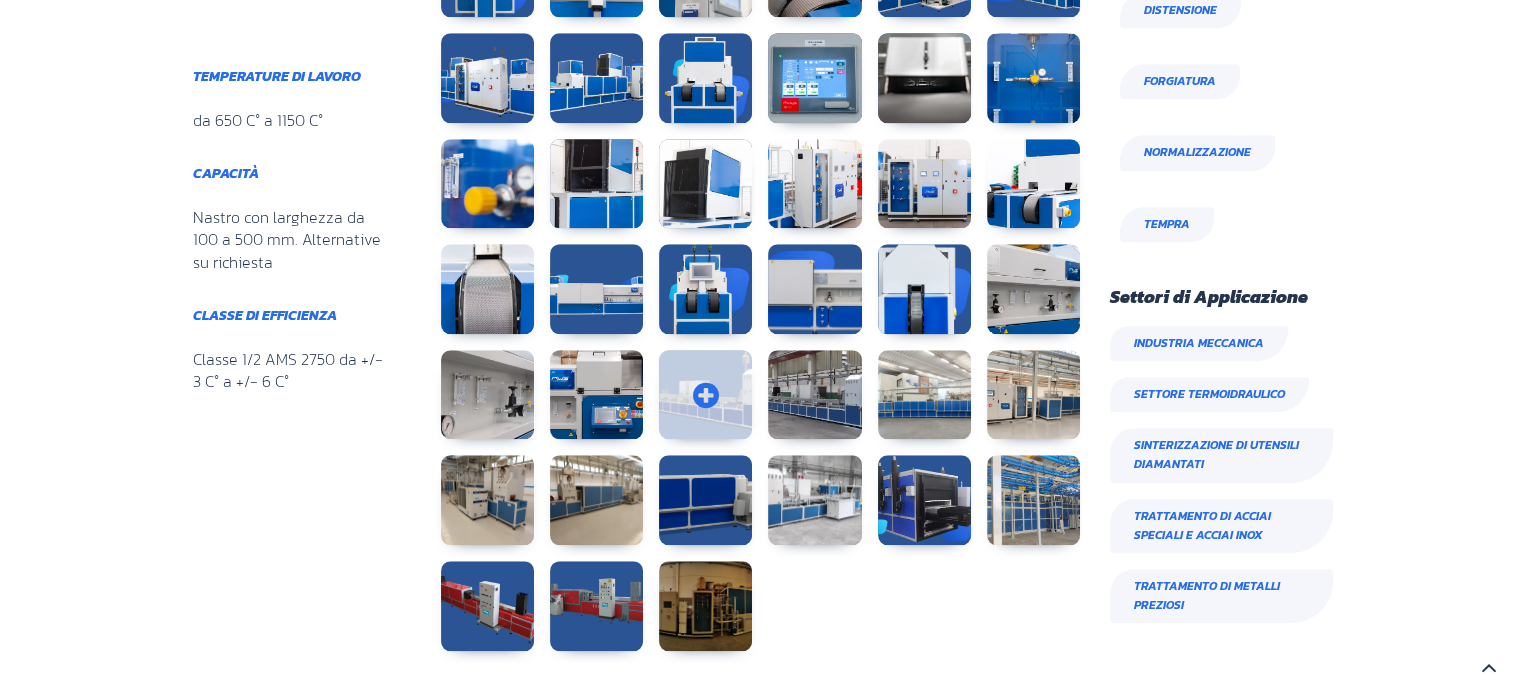 scroll, scrollTop: 800, scrollLeft: 0, axis: vertical 